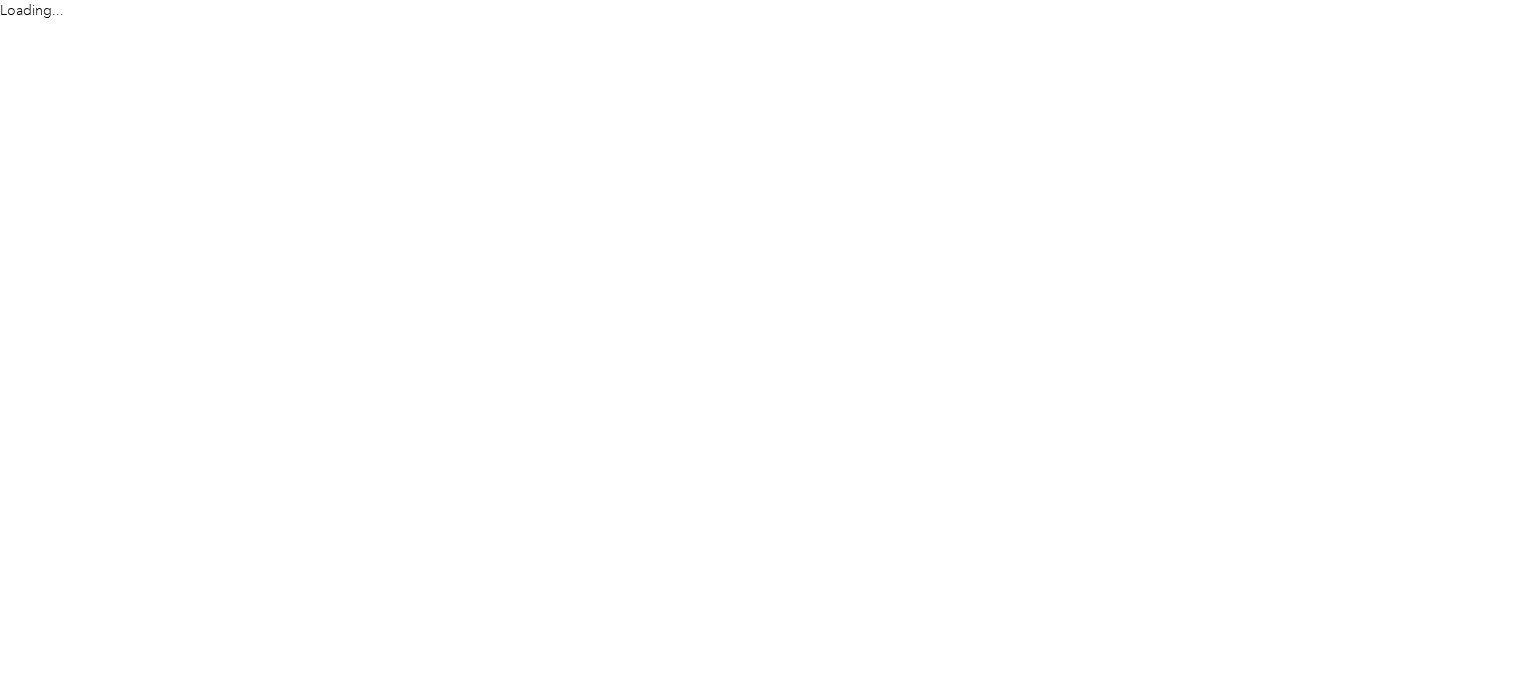 scroll, scrollTop: 0, scrollLeft: 0, axis: both 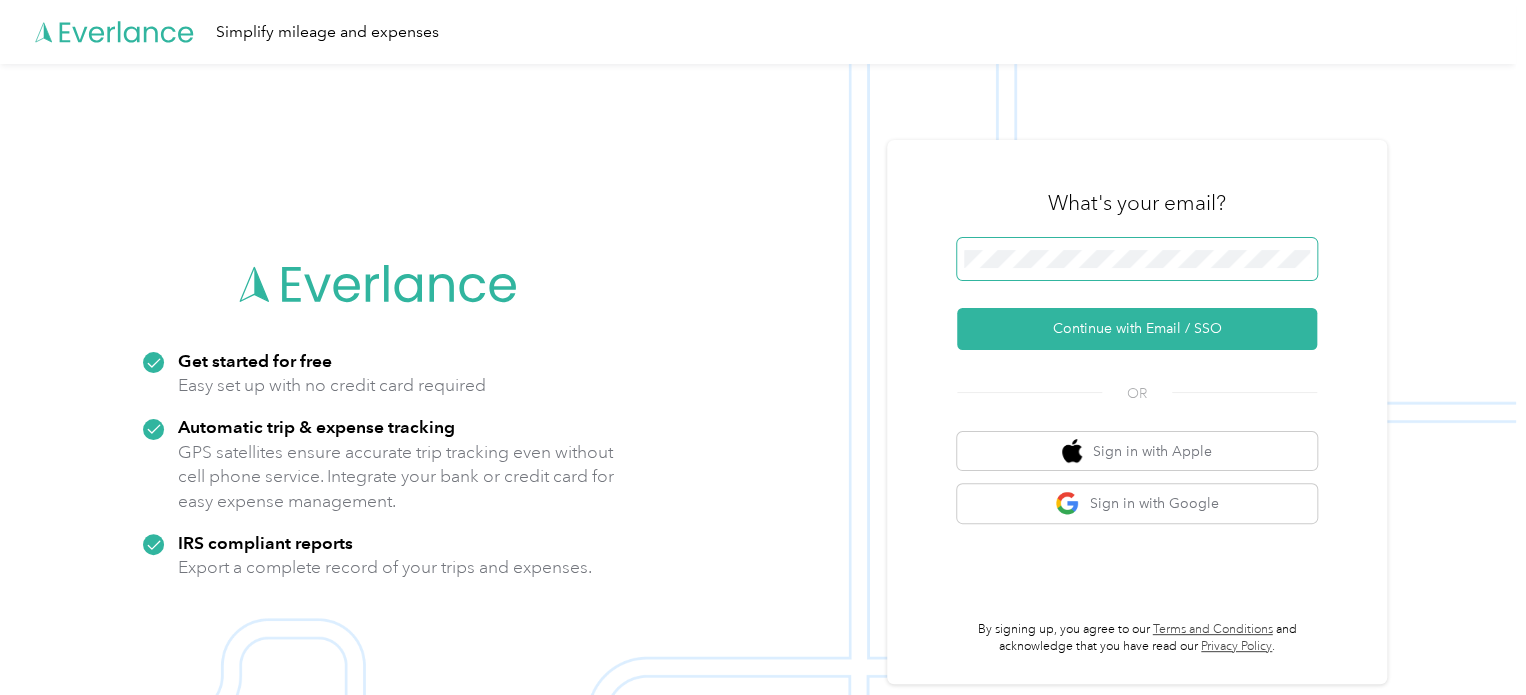 click at bounding box center [1137, 259] 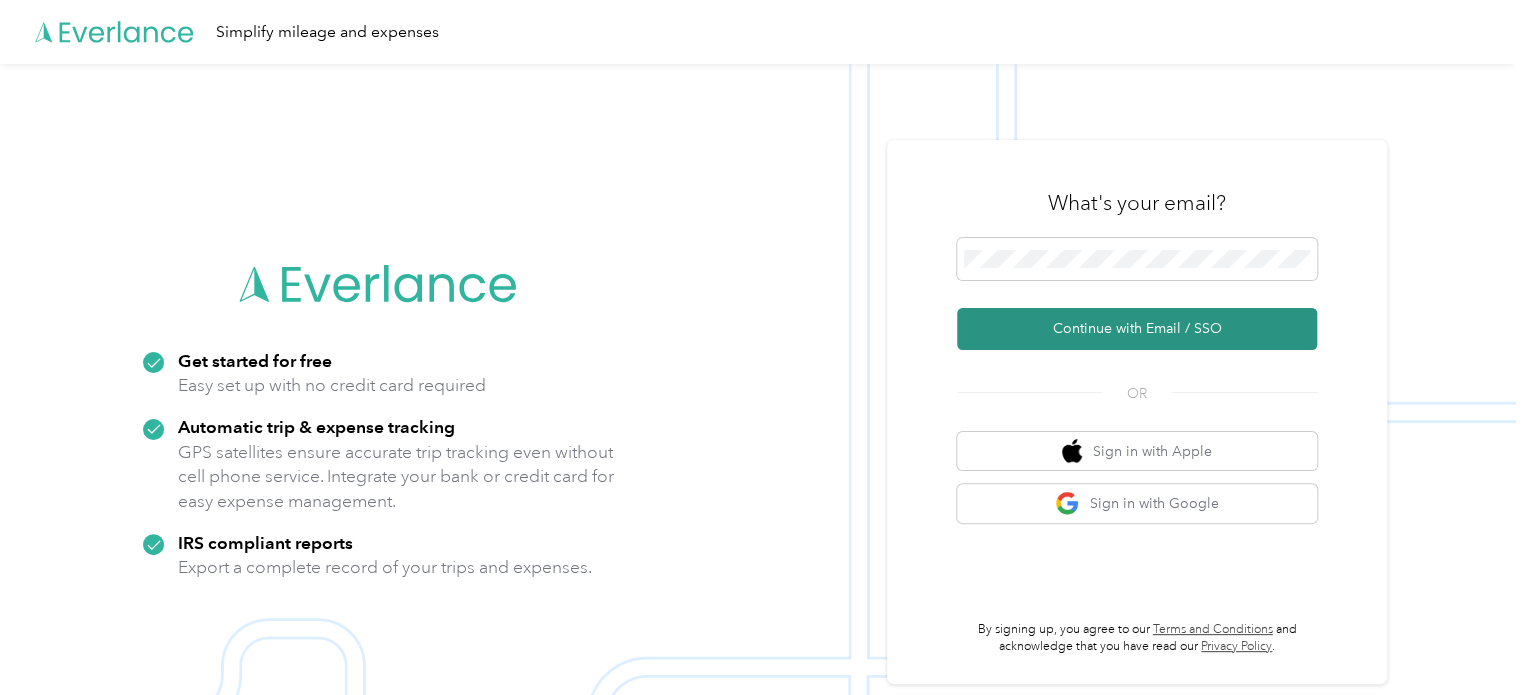 click on "Continue with Email / SSO" at bounding box center [1137, 329] 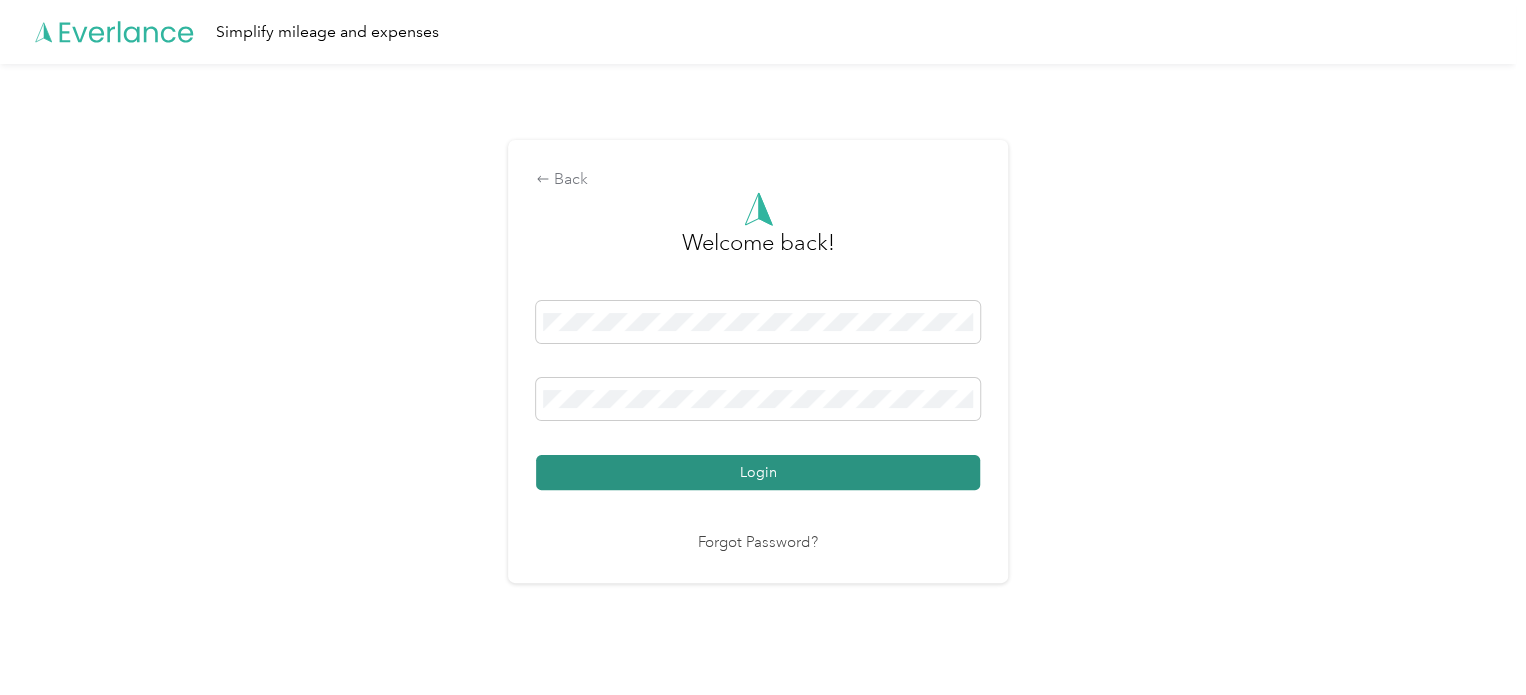 click on "Login" at bounding box center [758, 472] 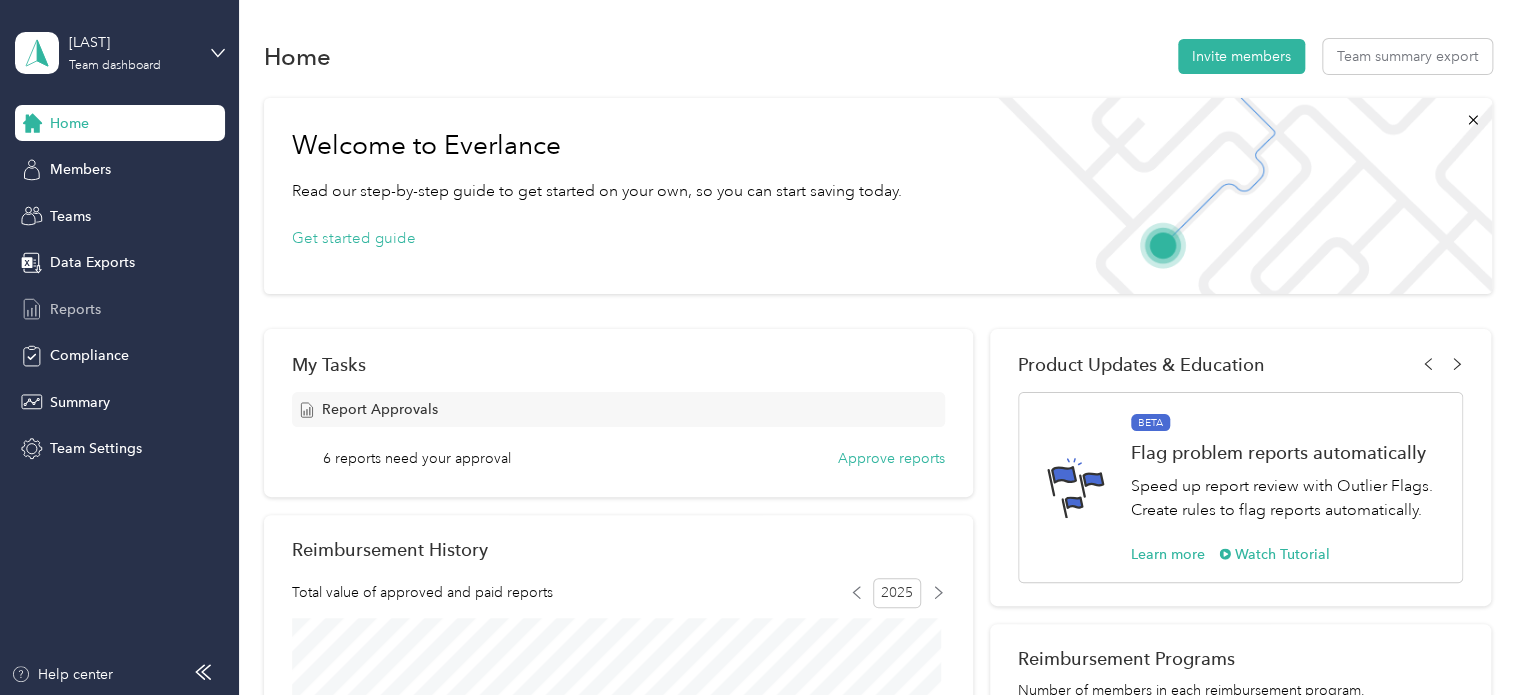 click on "Reports" at bounding box center (75, 309) 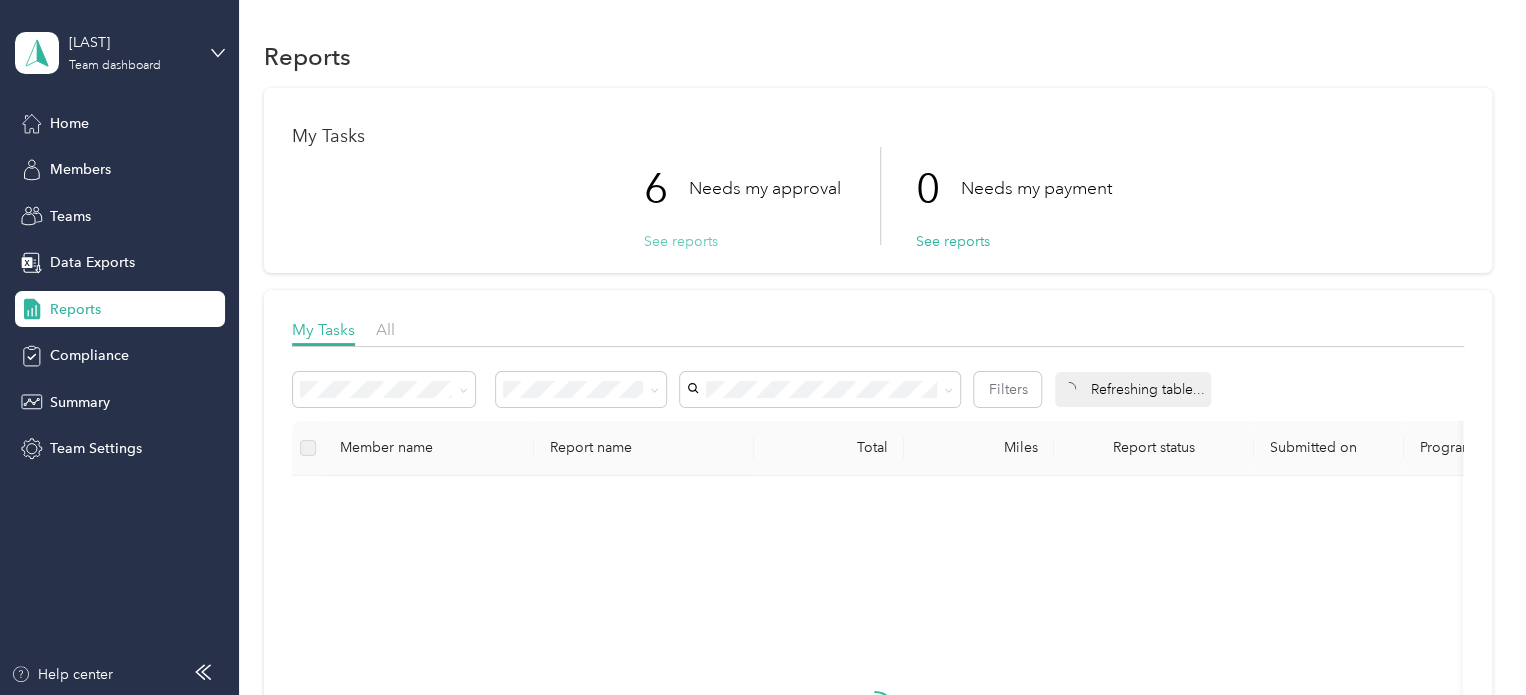 click on "See reports" at bounding box center (681, 241) 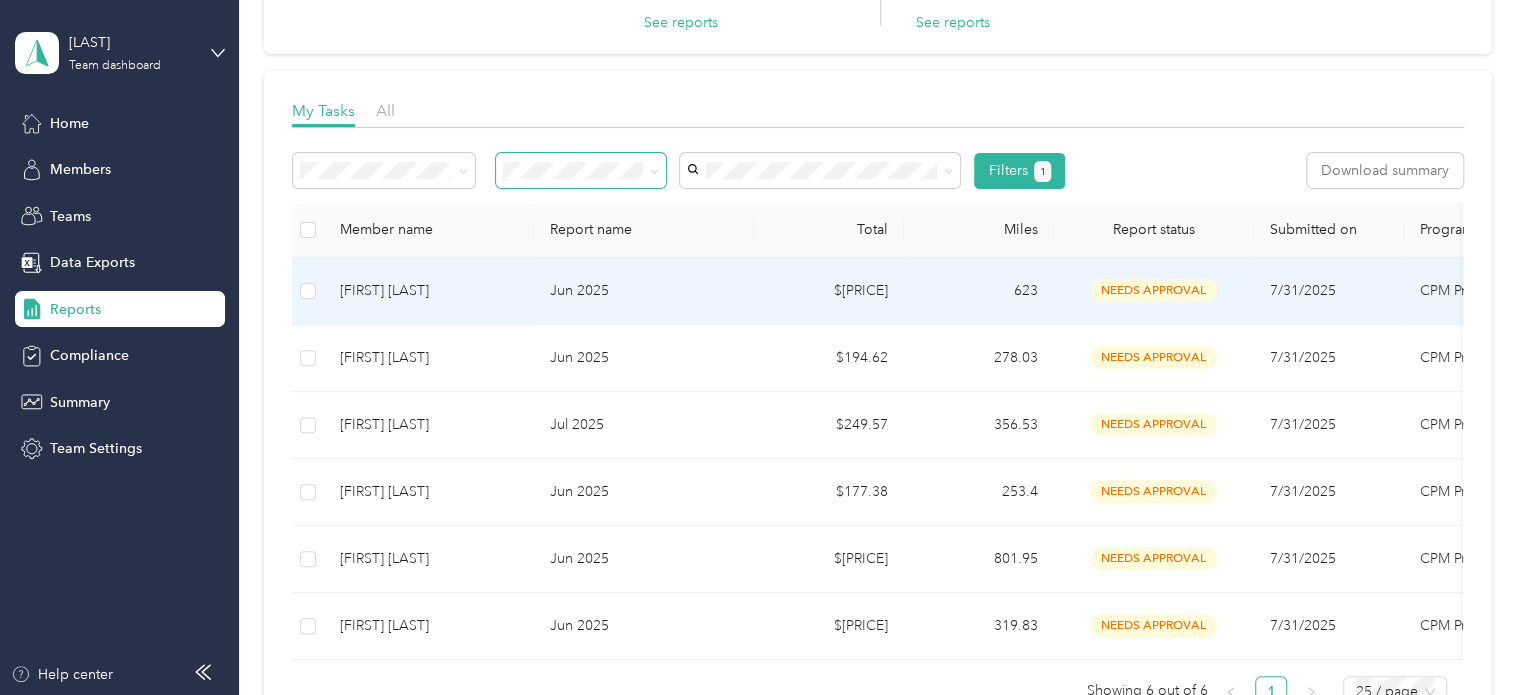 scroll, scrollTop: 220, scrollLeft: 0, axis: vertical 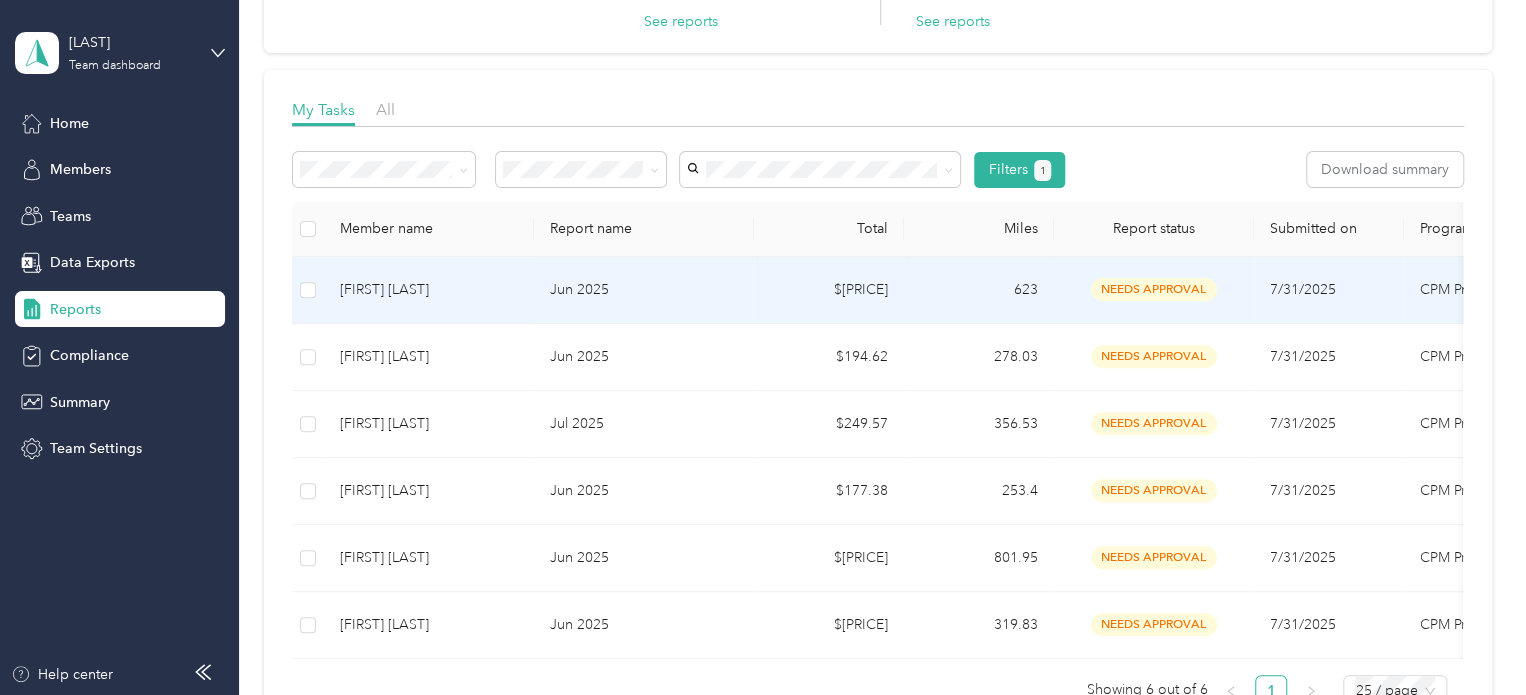 click on "[FIRST] [LAST]" at bounding box center (429, 290) 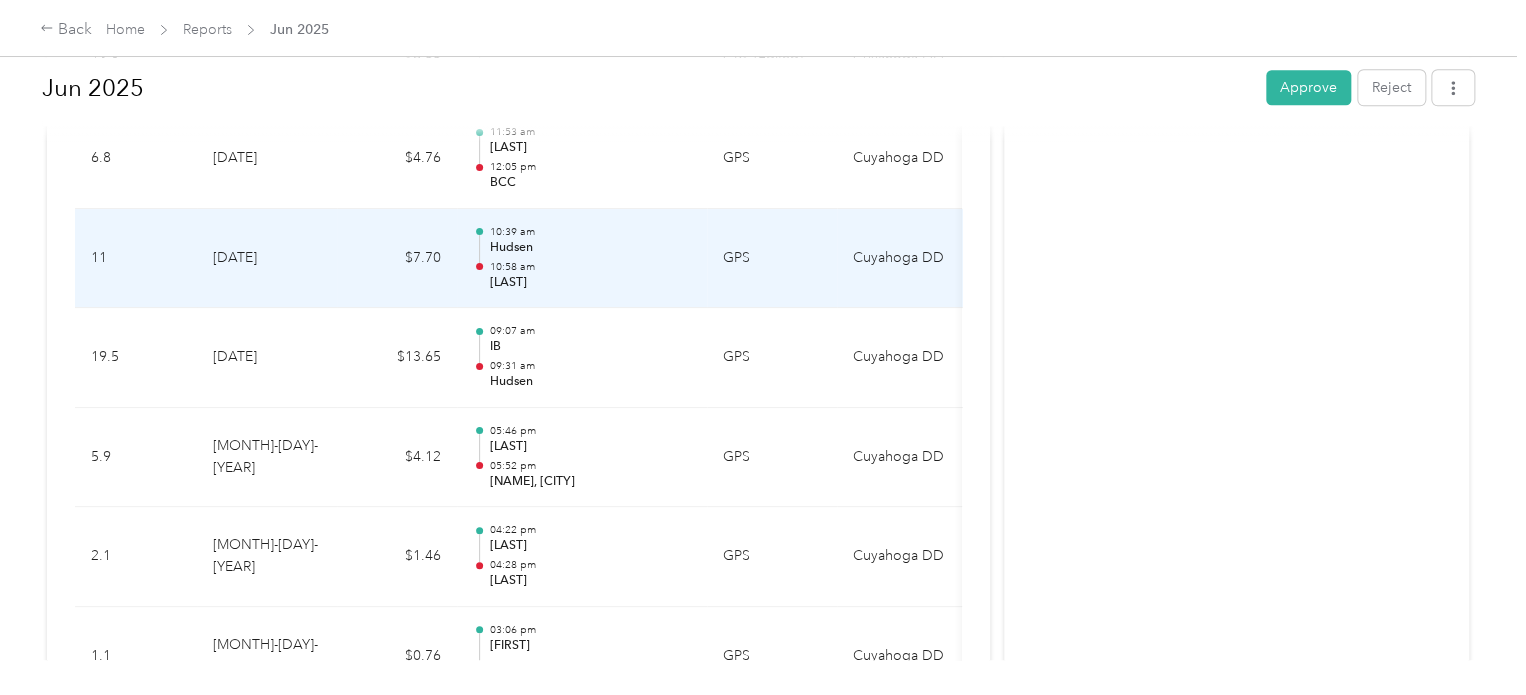 scroll, scrollTop: 698, scrollLeft: 0, axis: vertical 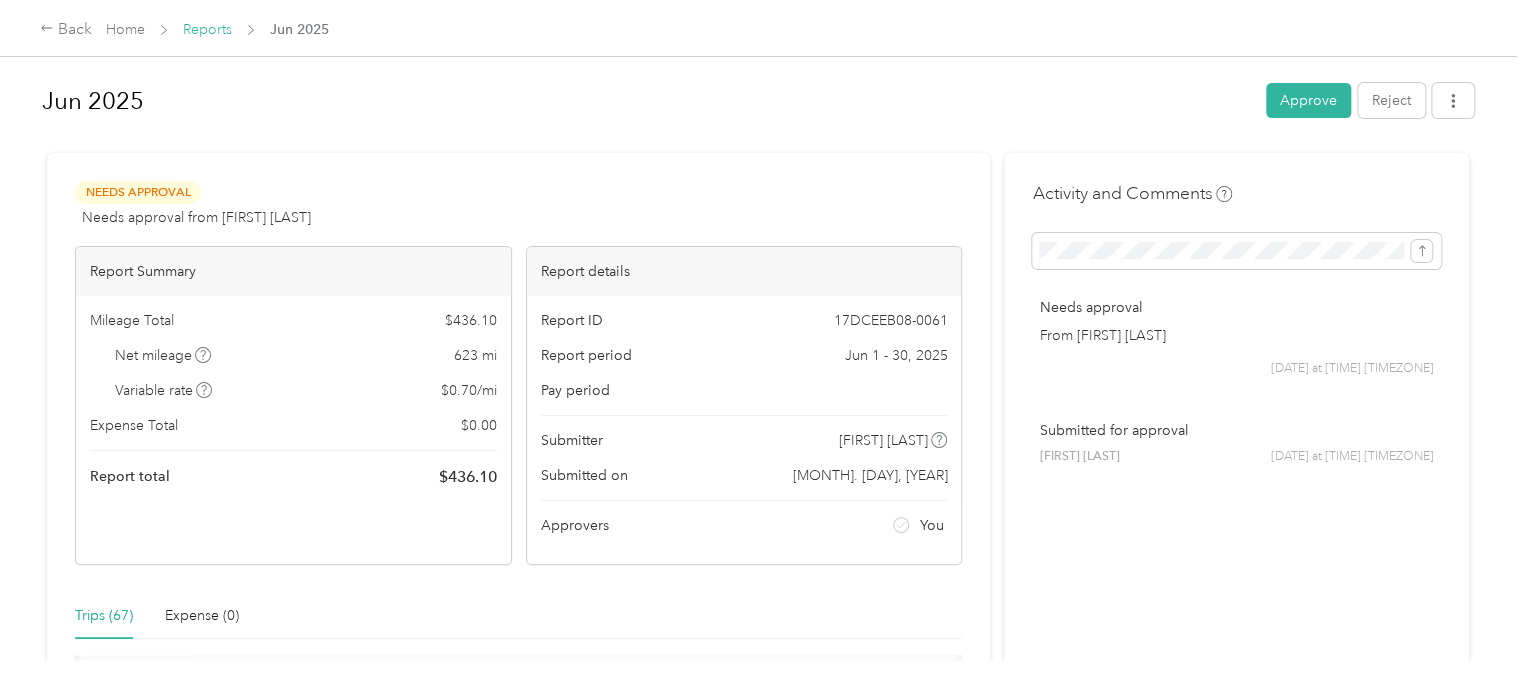click on "Reports" at bounding box center (207, 29) 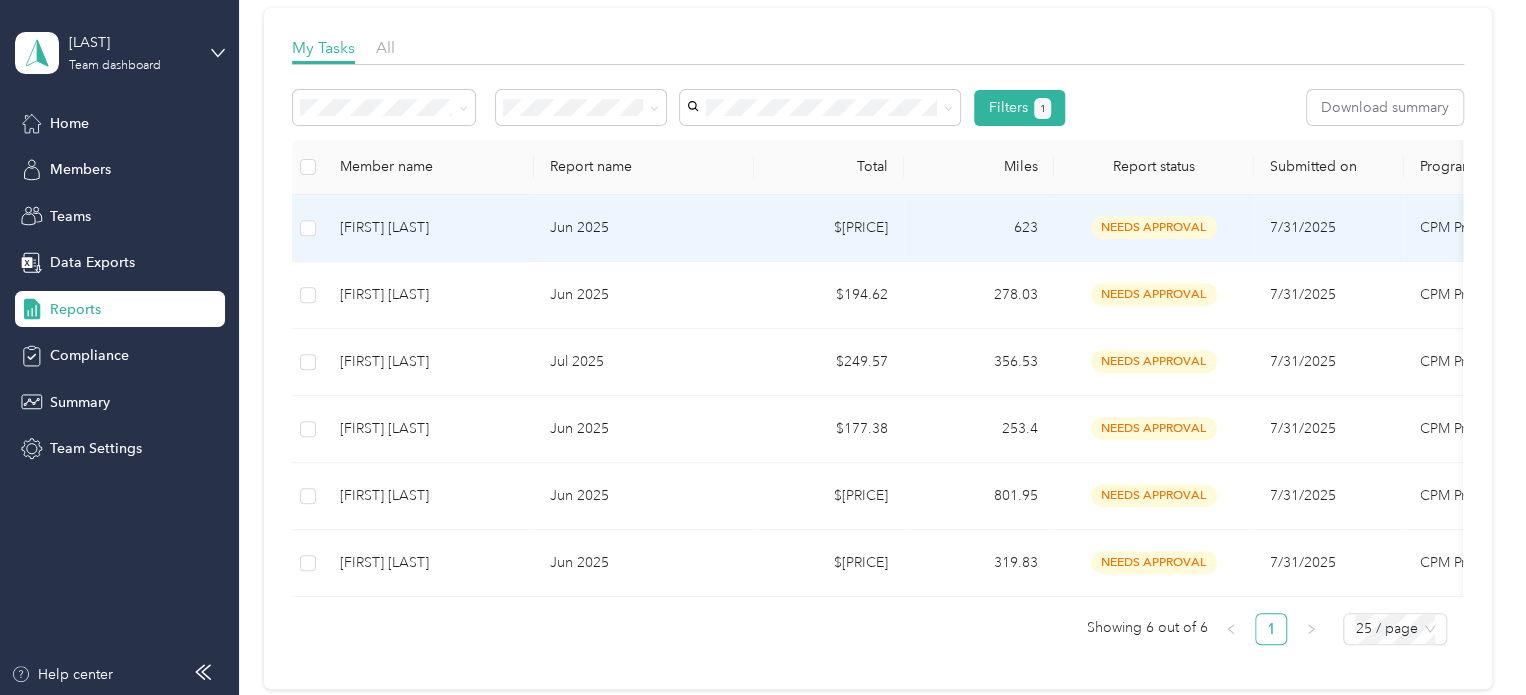 scroll, scrollTop: 284, scrollLeft: 0, axis: vertical 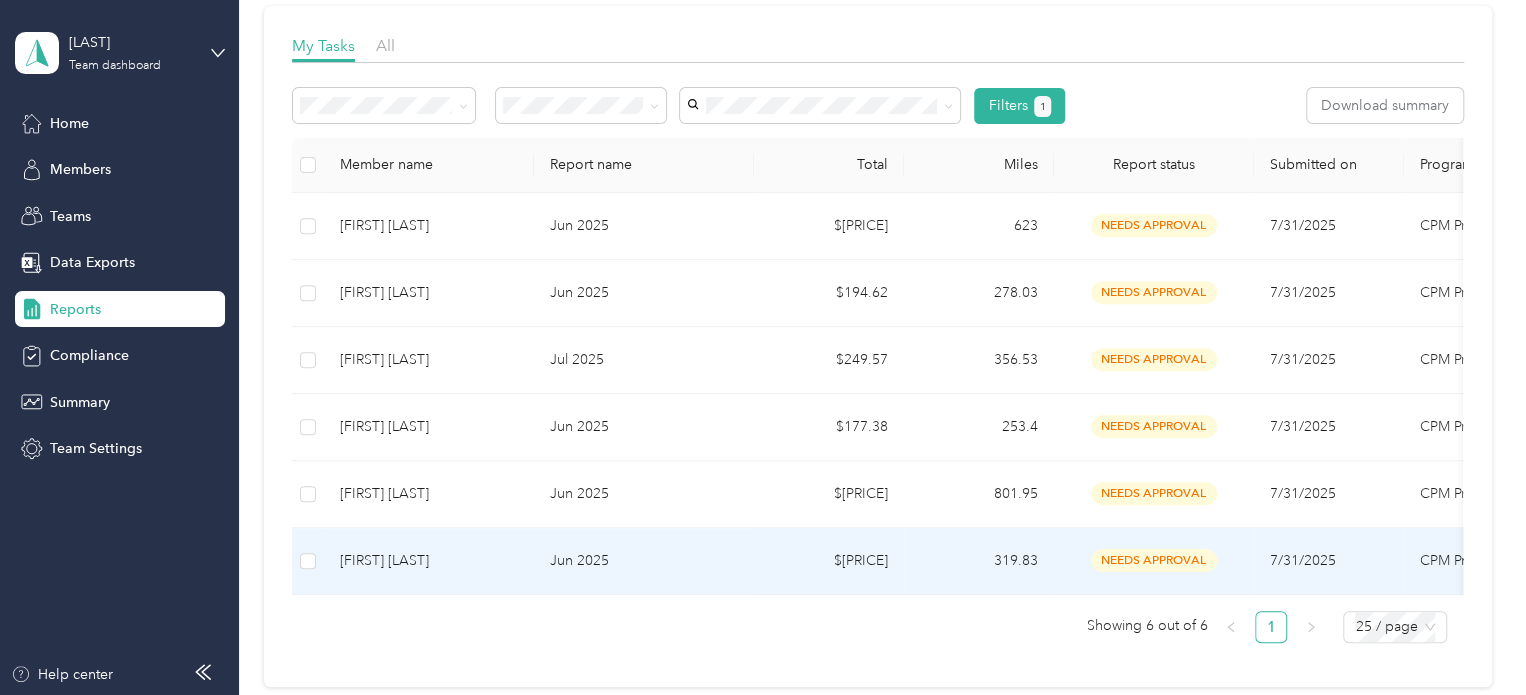 click on "[FIRST] [LAST]" at bounding box center (429, 561) 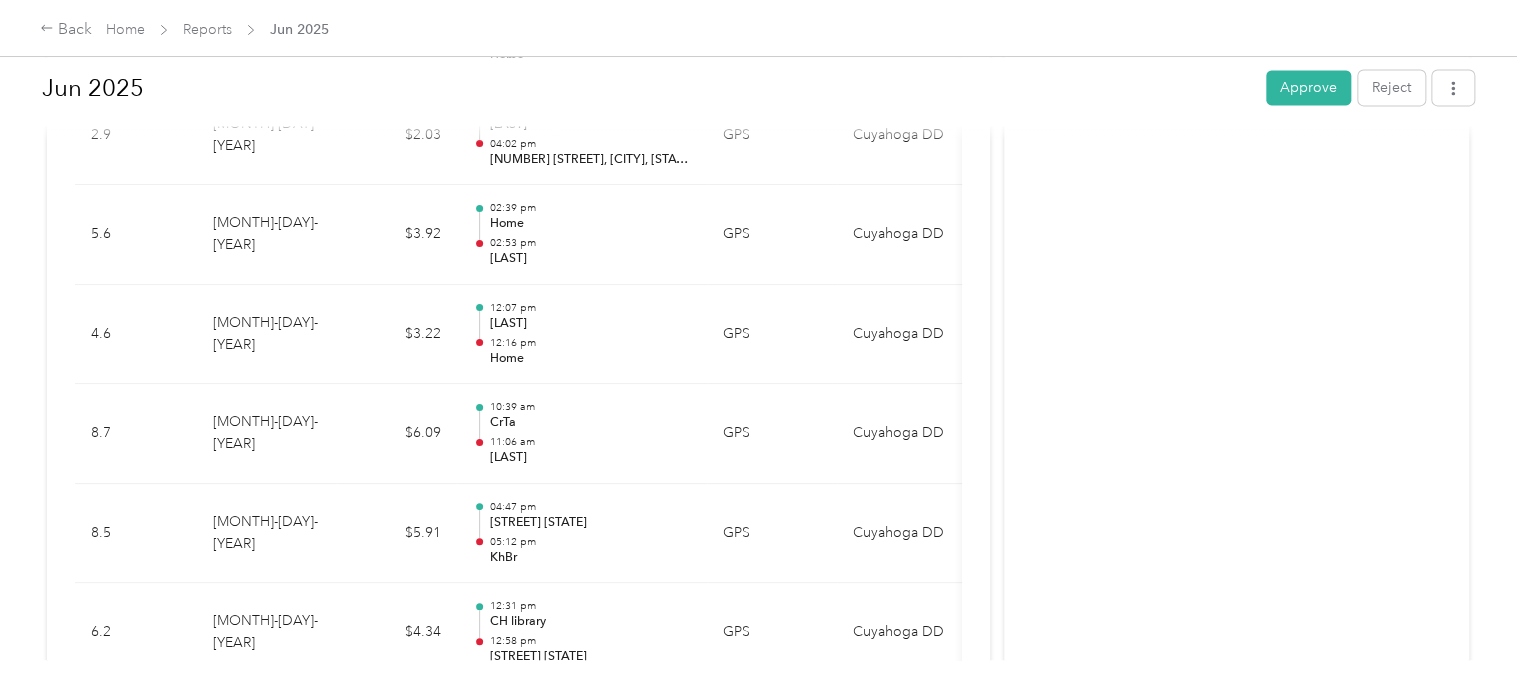 scroll, scrollTop: 1414, scrollLeft: 0, axis: vertical 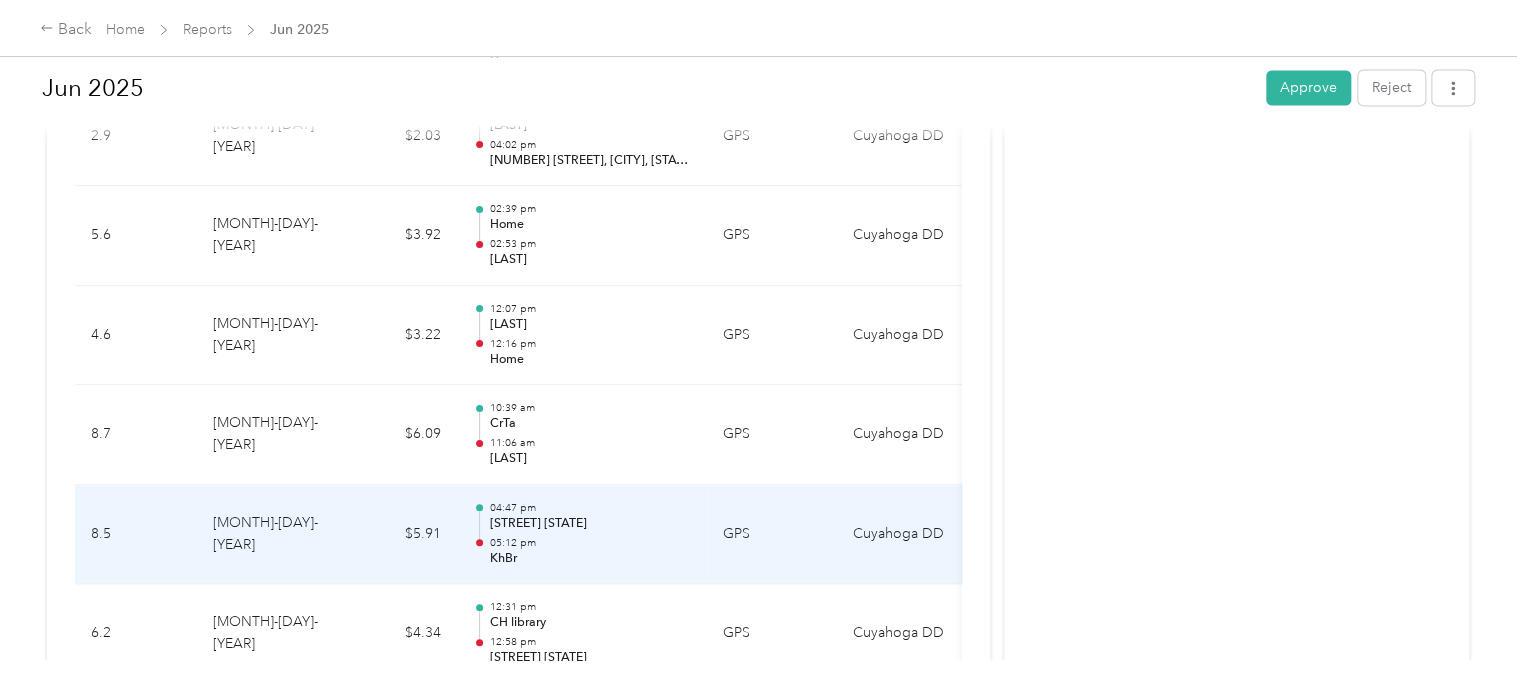 click on "$5.91" at bounding box center [397, 535] 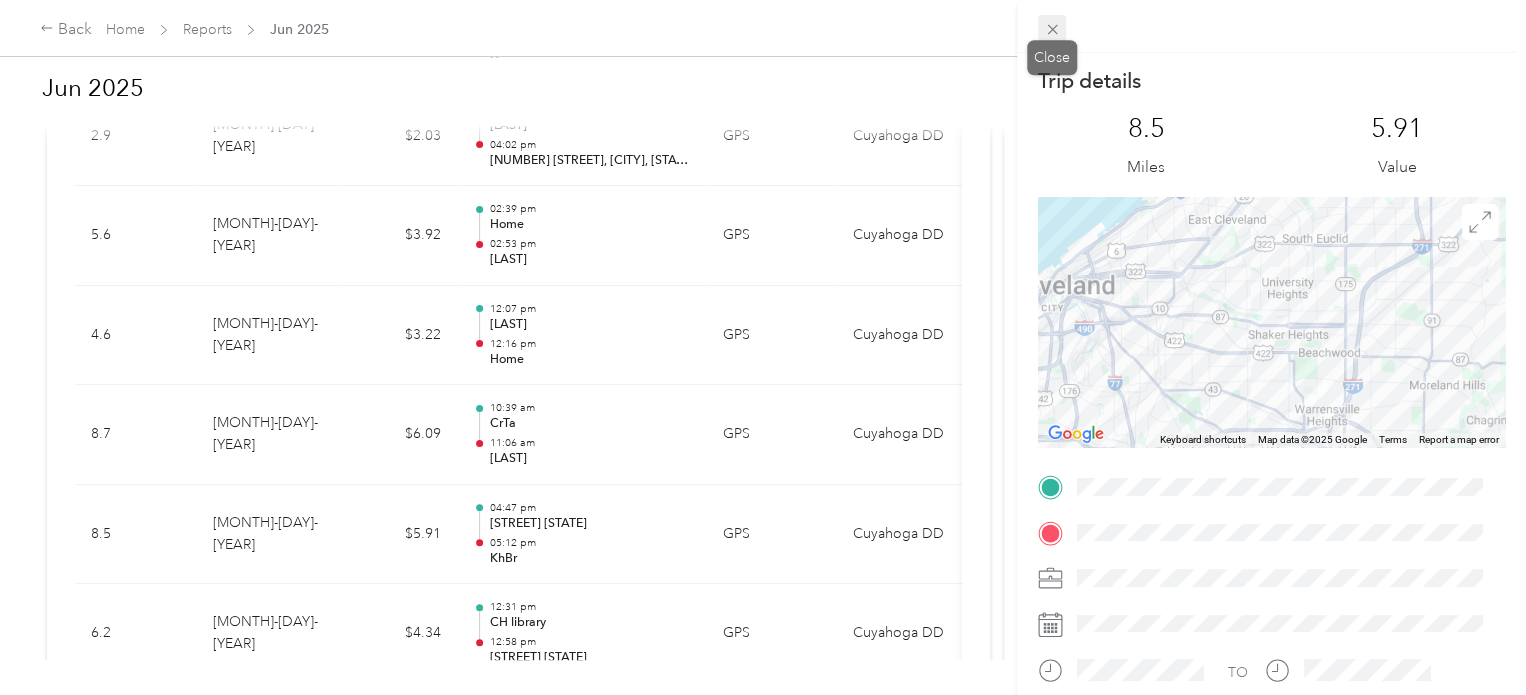 click on "Trip details This trip cannot be edited because it is either under review, approved, or paid. Contact your Team Manager to edit it. [NUMBER] Miles $[PRICE] Value  ← Move left → Move right ↑ Move up ↓ Move down + Zoom in - Zoom out Home Jump left by [NUMBER]% End Jump right by [NUMBER]% Page Up Jump up by [NUMBER]% Page Down Jump down by [NUMBER]% Keyboard shortcuts Map Data Map data ©[YEAR] Google Map data ©[YEAR] Google [NUMBER] km  Click to toggle between metric and imperial units Terms Report a map error TO Close" at bounding box center [758, 695] 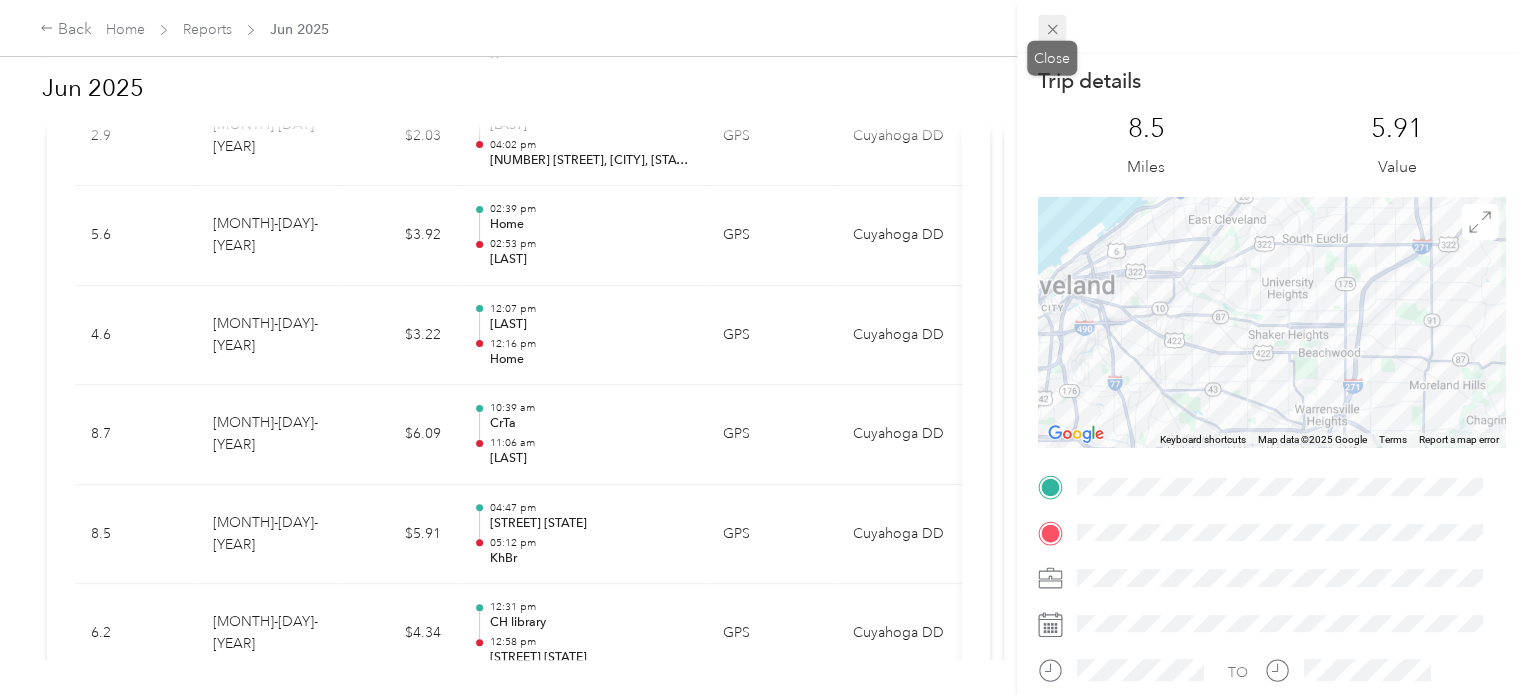 click 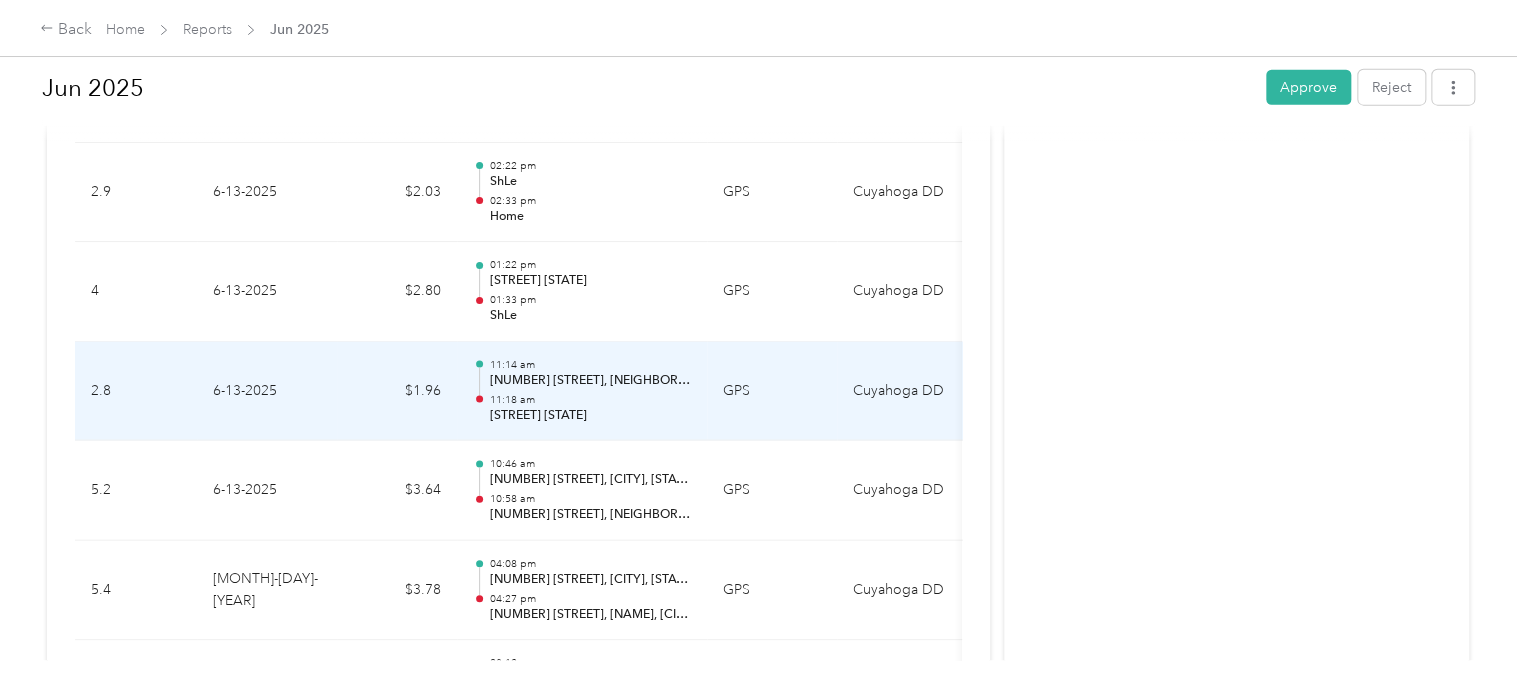 scroll, scrollTop: 2554, scrollLeft: 0, axis: vertical 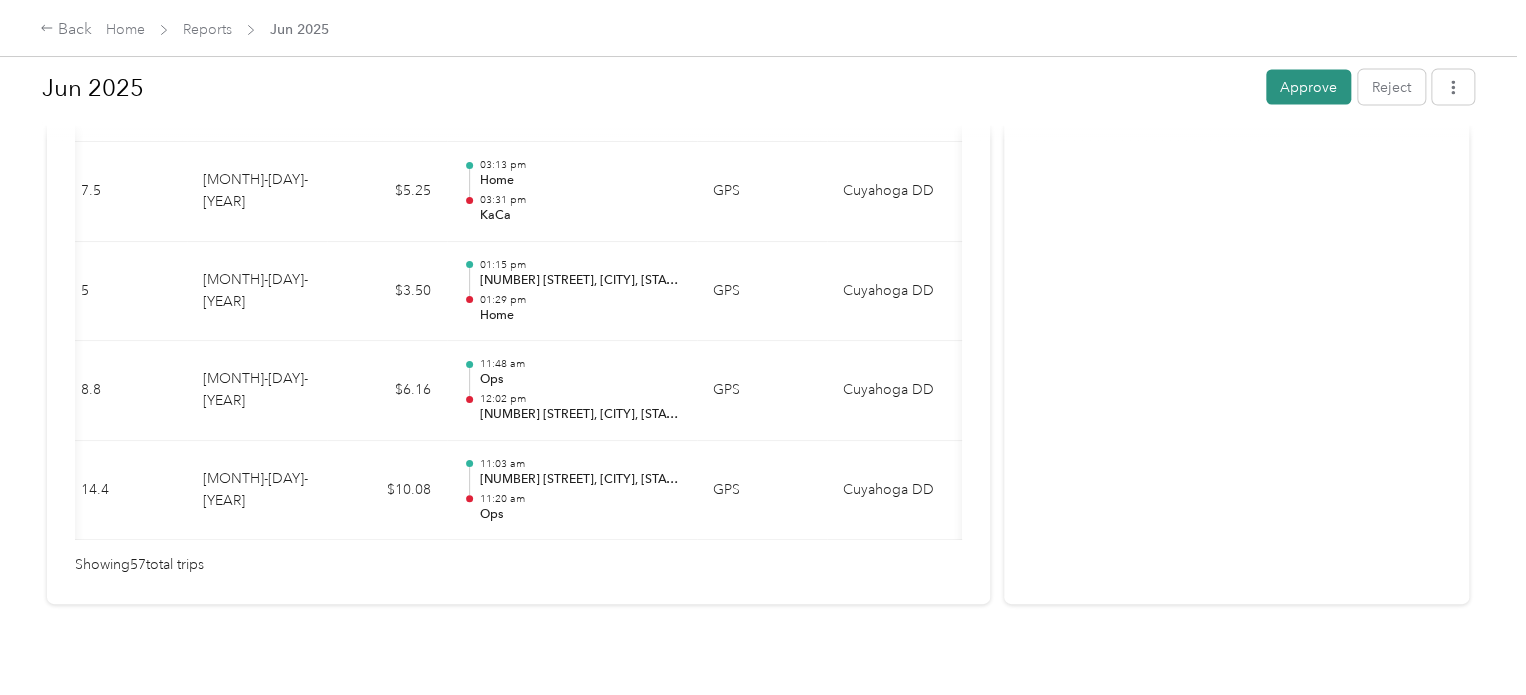 click on "Approve" at bounding box center [1308, 87] 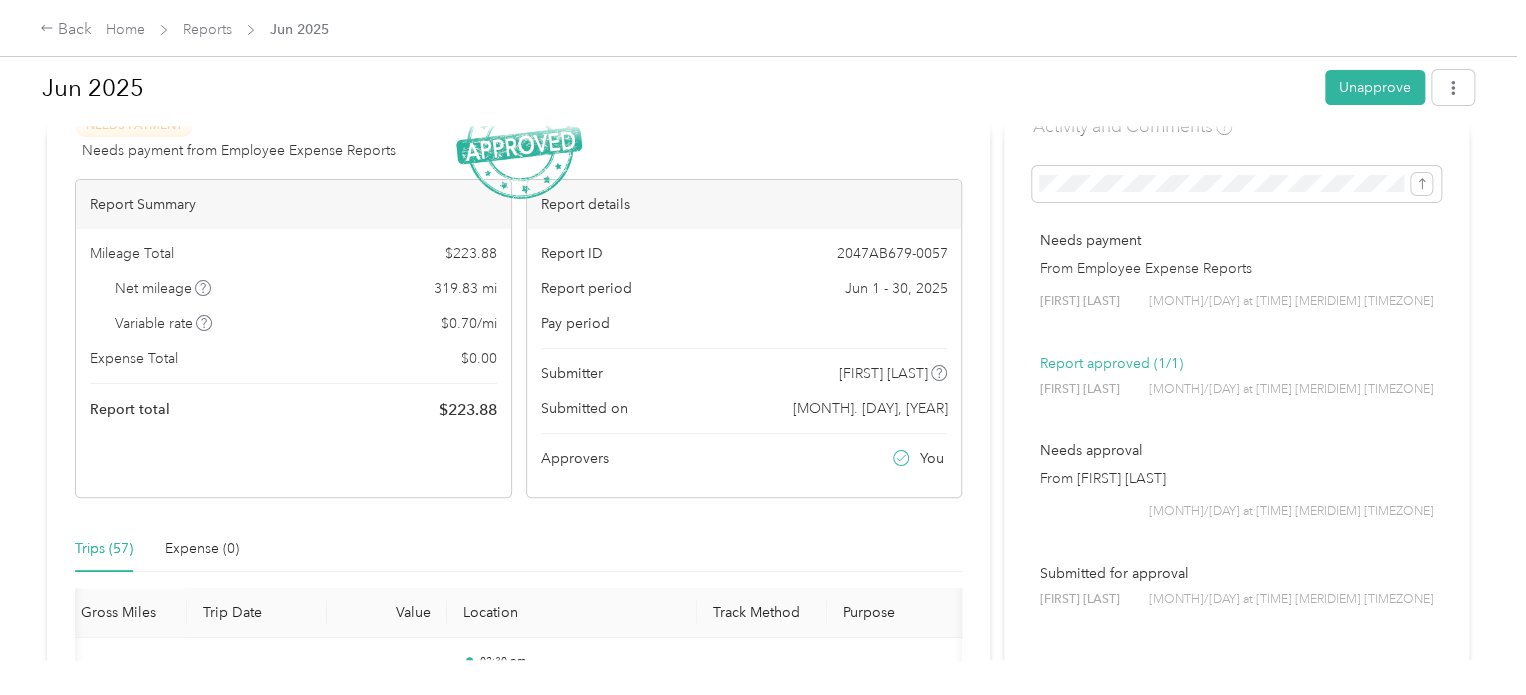 scroll, scrollTop: 0, scrollLeft: 0, axis: both 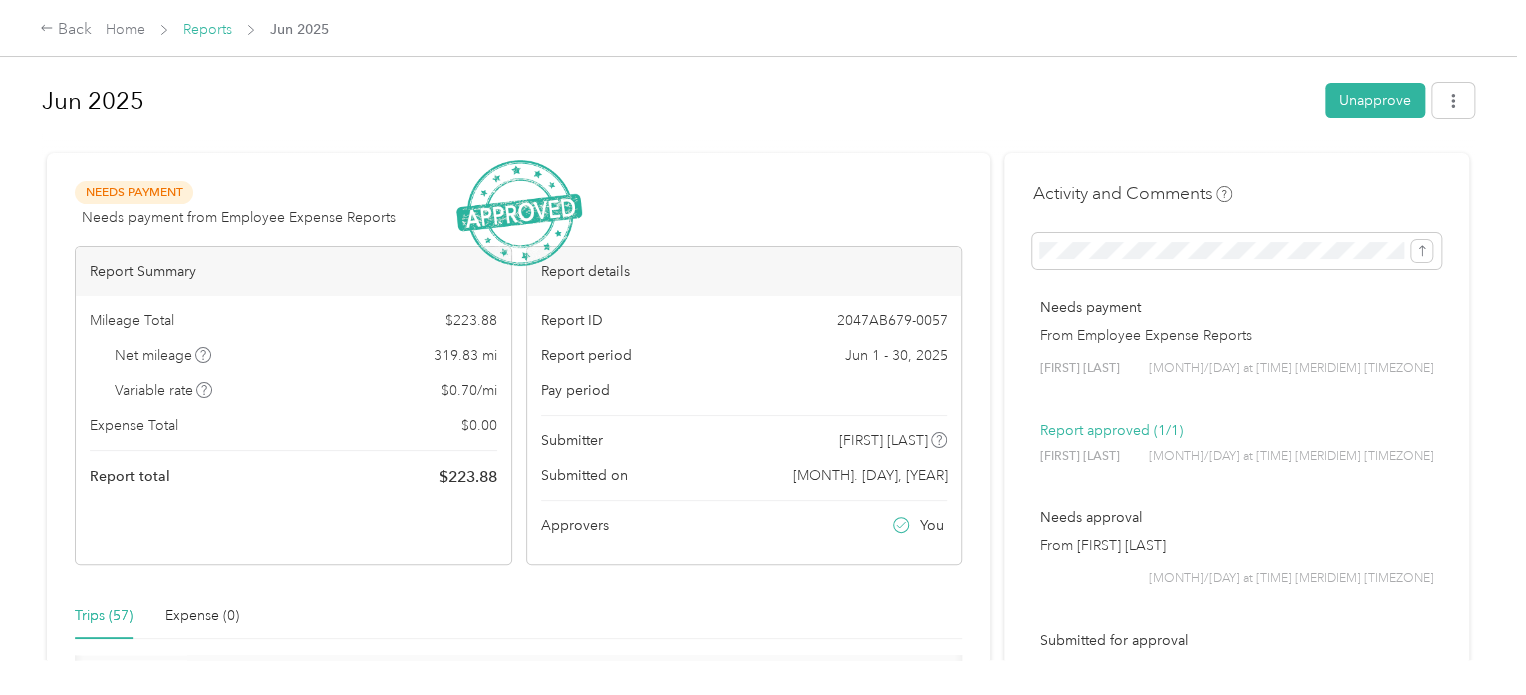 click on "Reports" at bounding box center [207, 29] 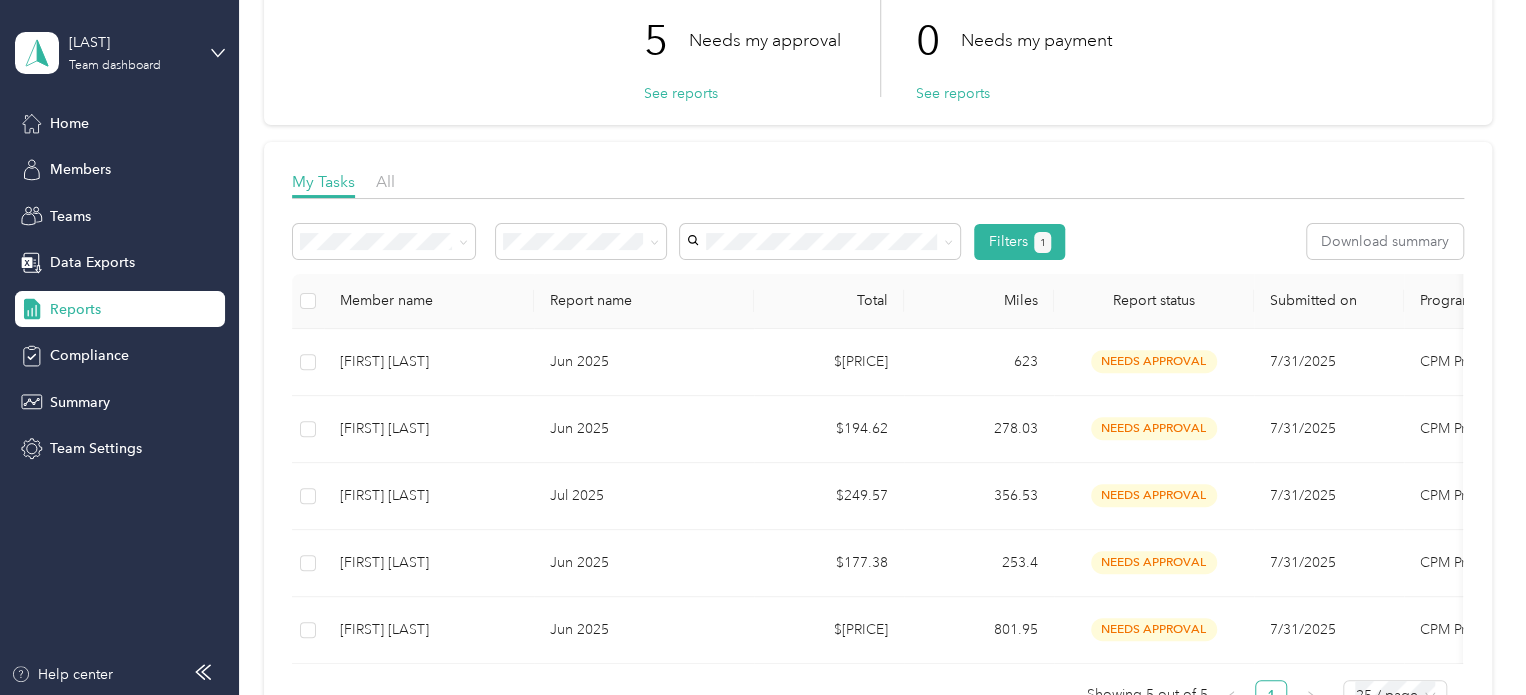 scroll, scrollTop: 151, scrollLeft: 0, axis: vertical 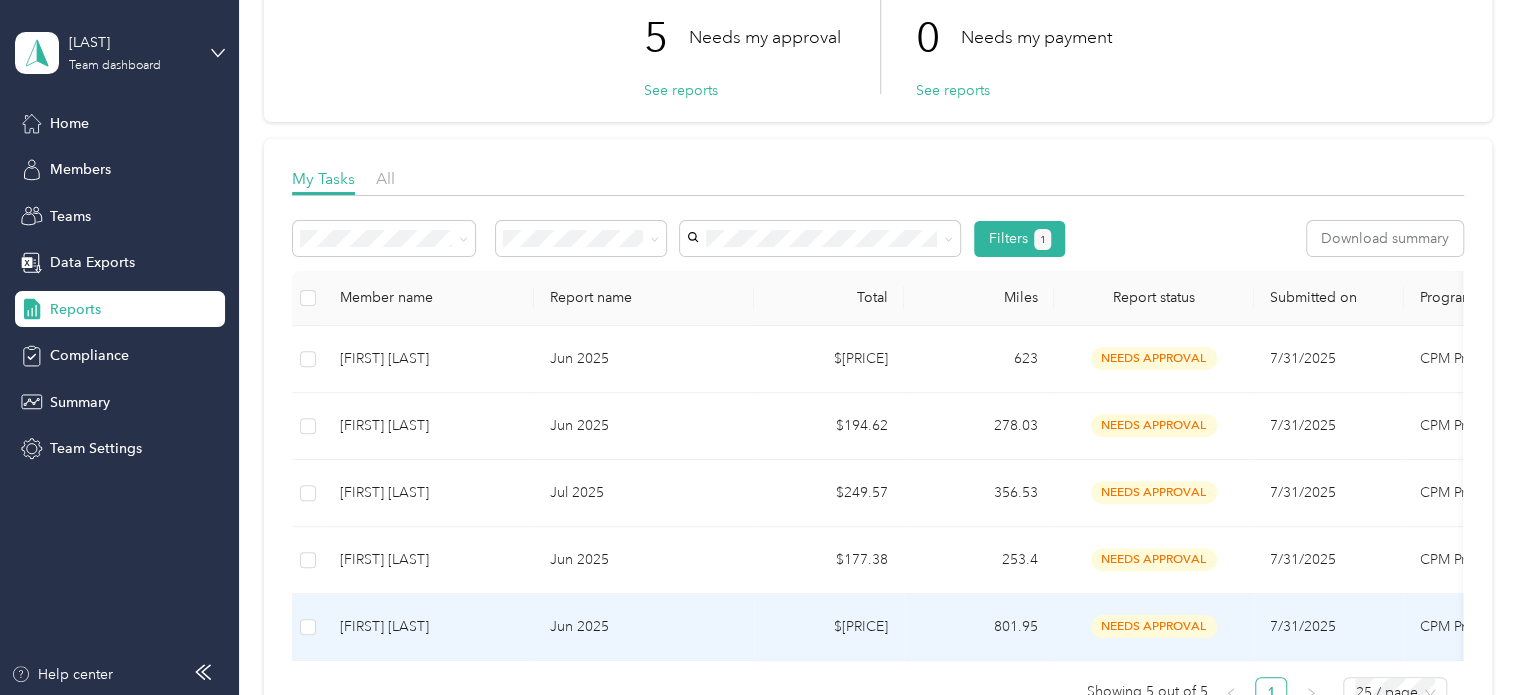 click on "[FIRST] [LAST]" at bounding box center (429, 627) 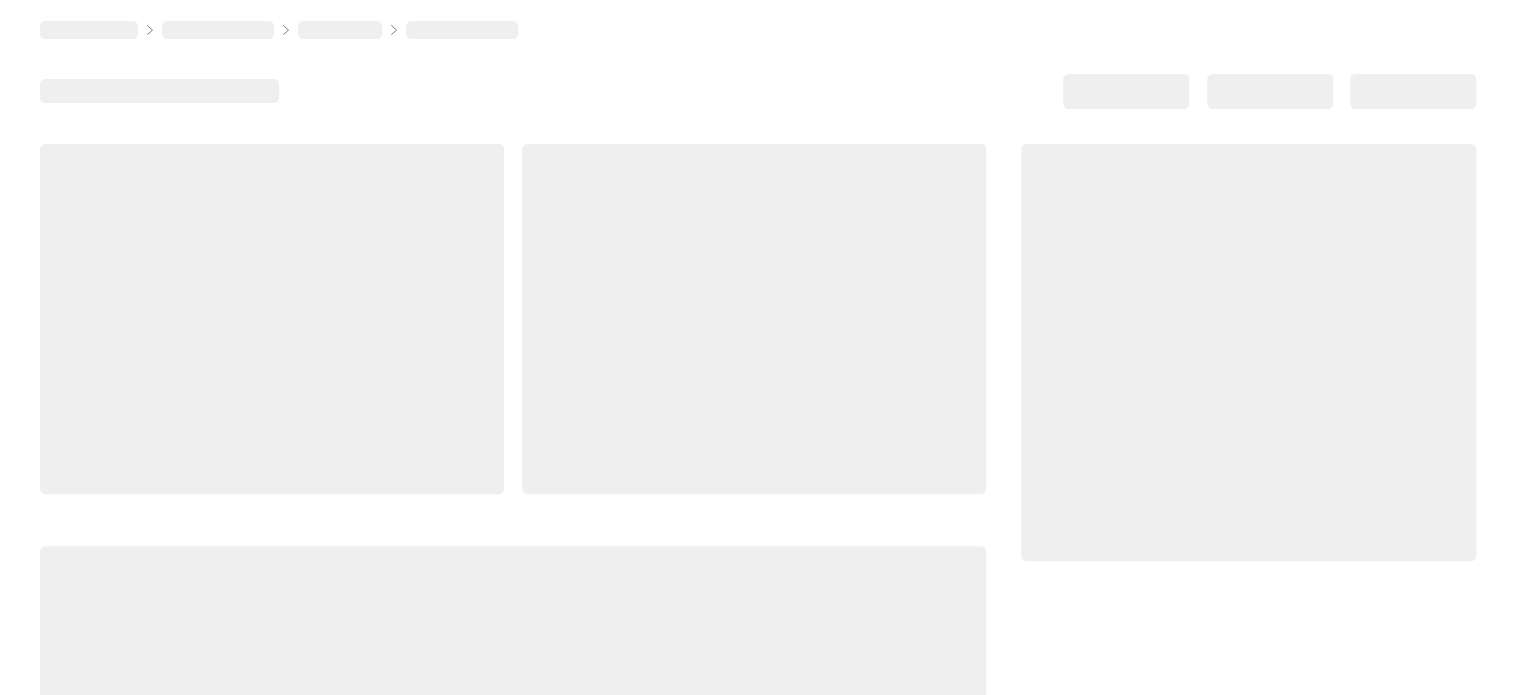 click at bounding box center [513, 685] 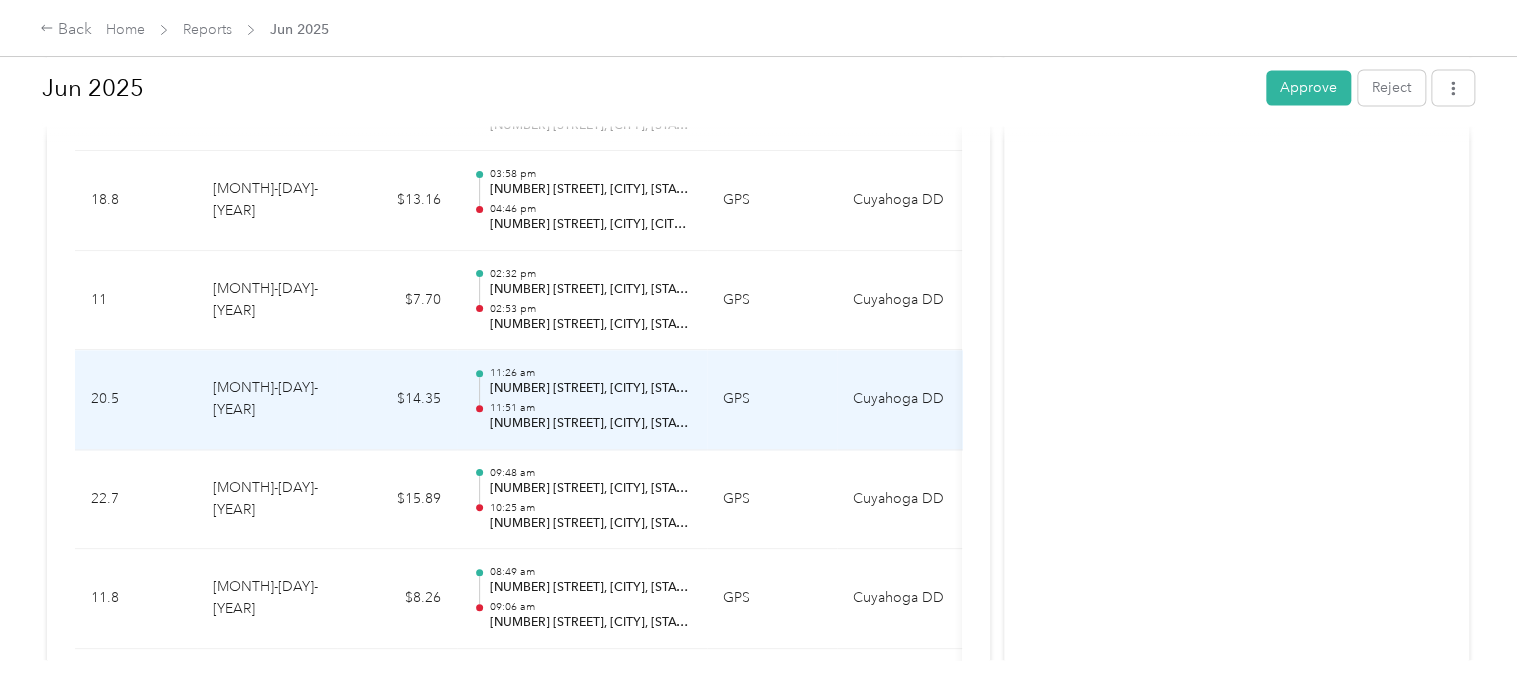 scroll, scrollTop: 1648, scrollLeft: 0, axis: vertical 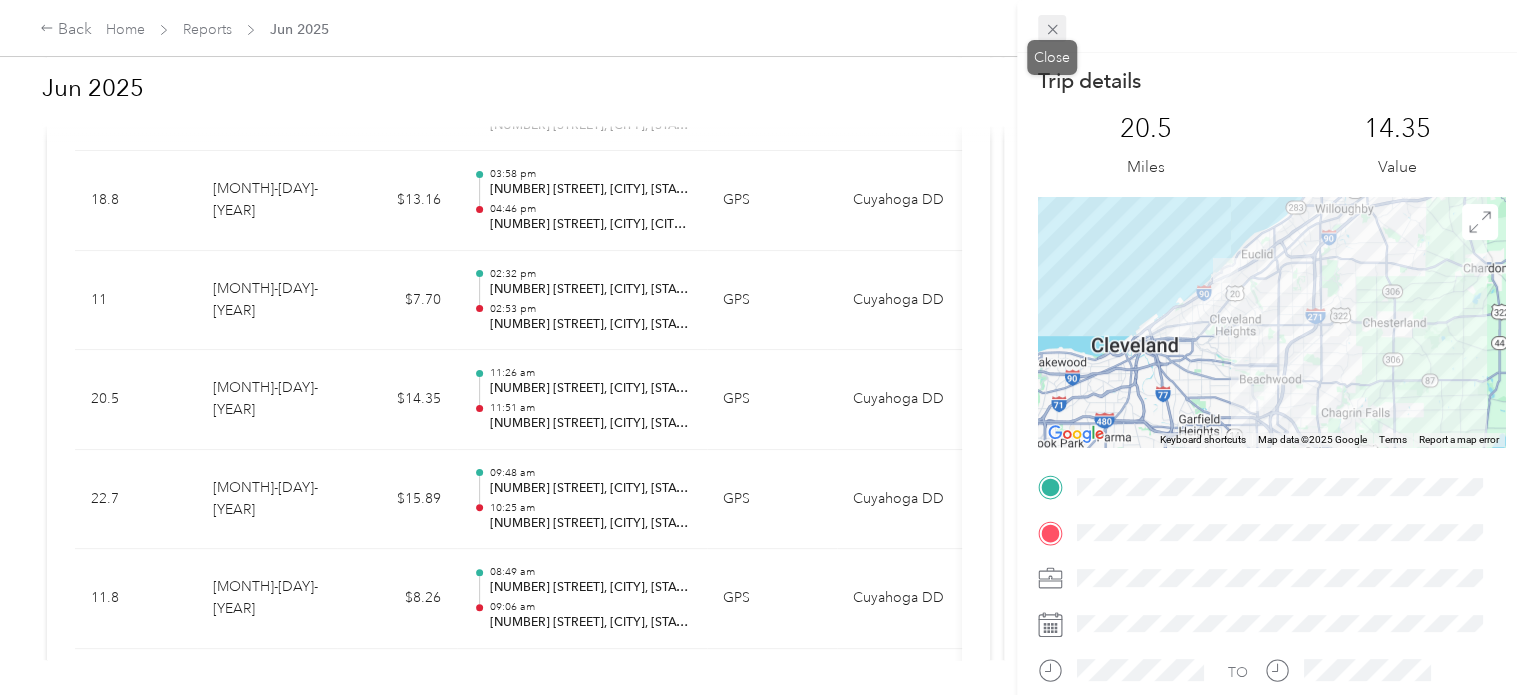 click 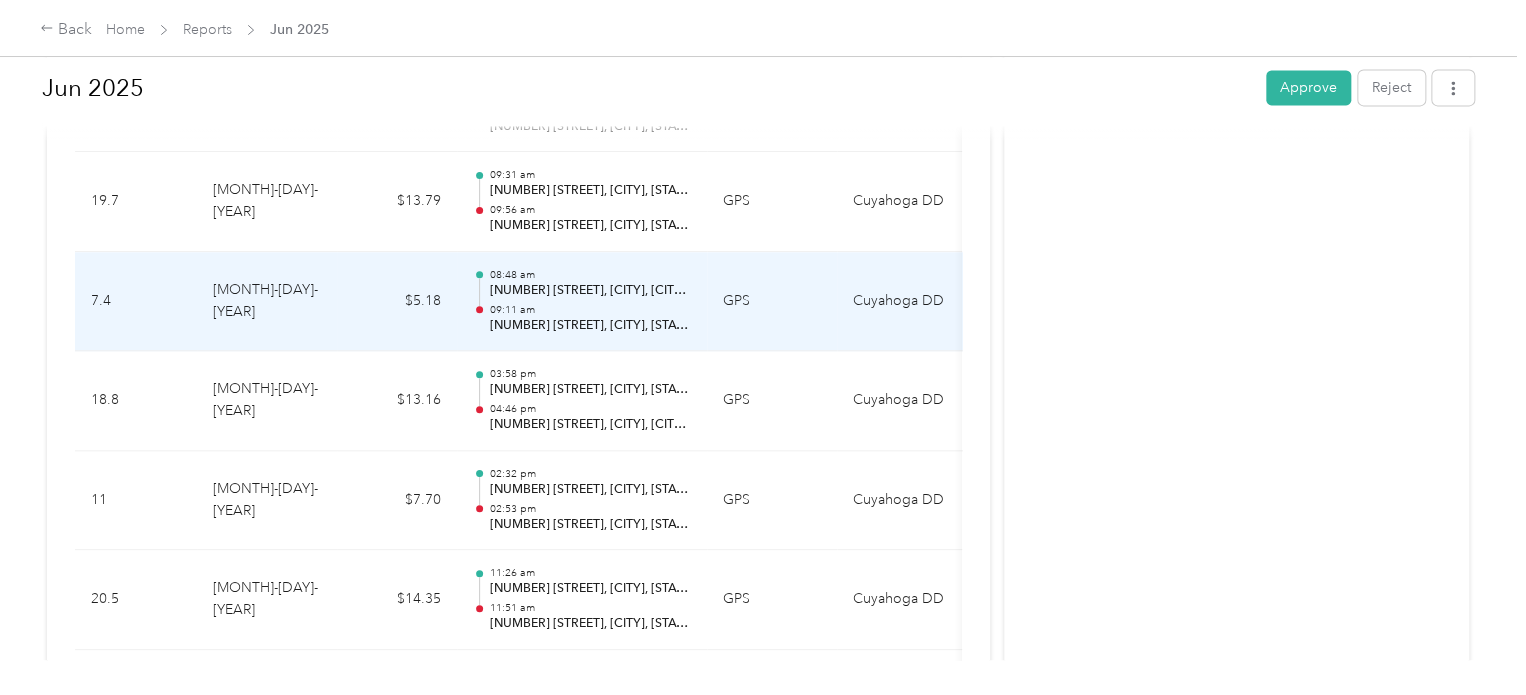 scroll, scrollTop: 1447, scrollLeft: 0, axis: vertical 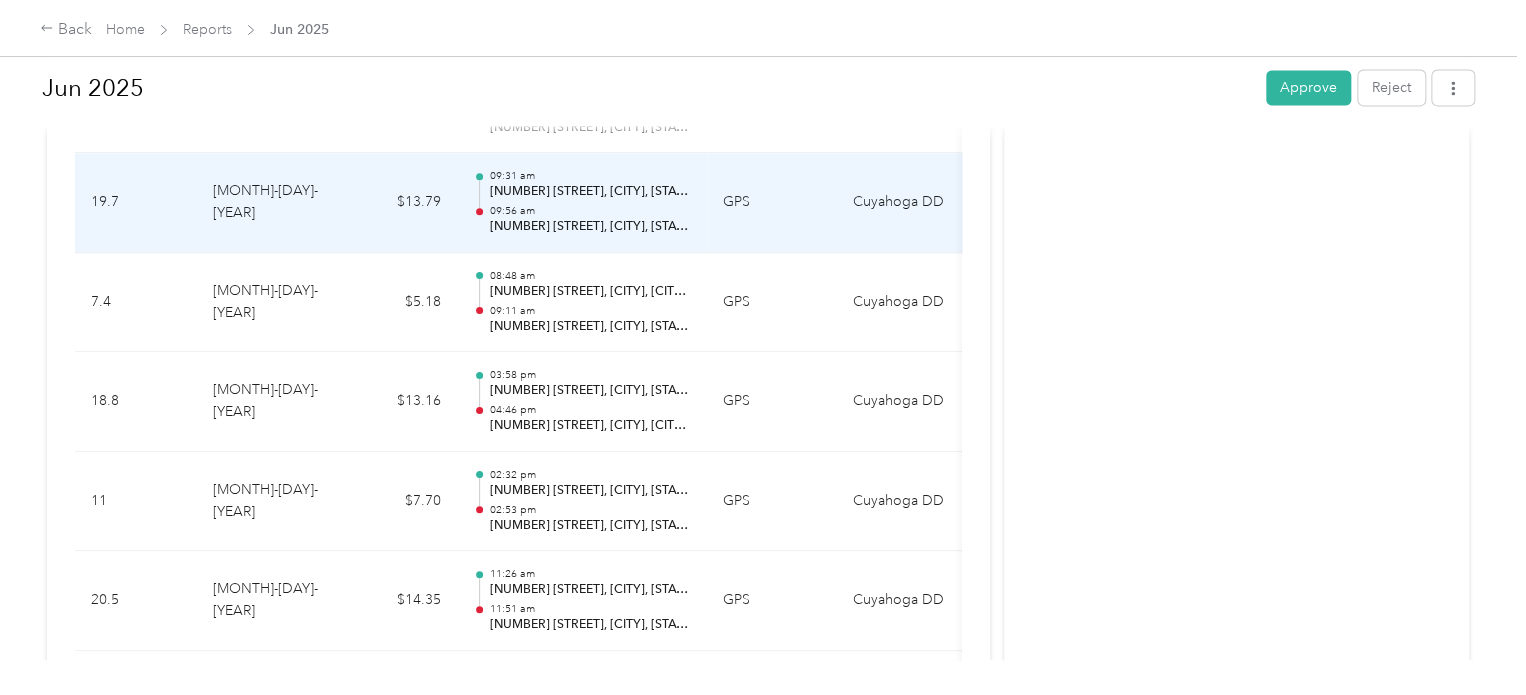 click on "09:56 am" at bounding box center (590, 211) 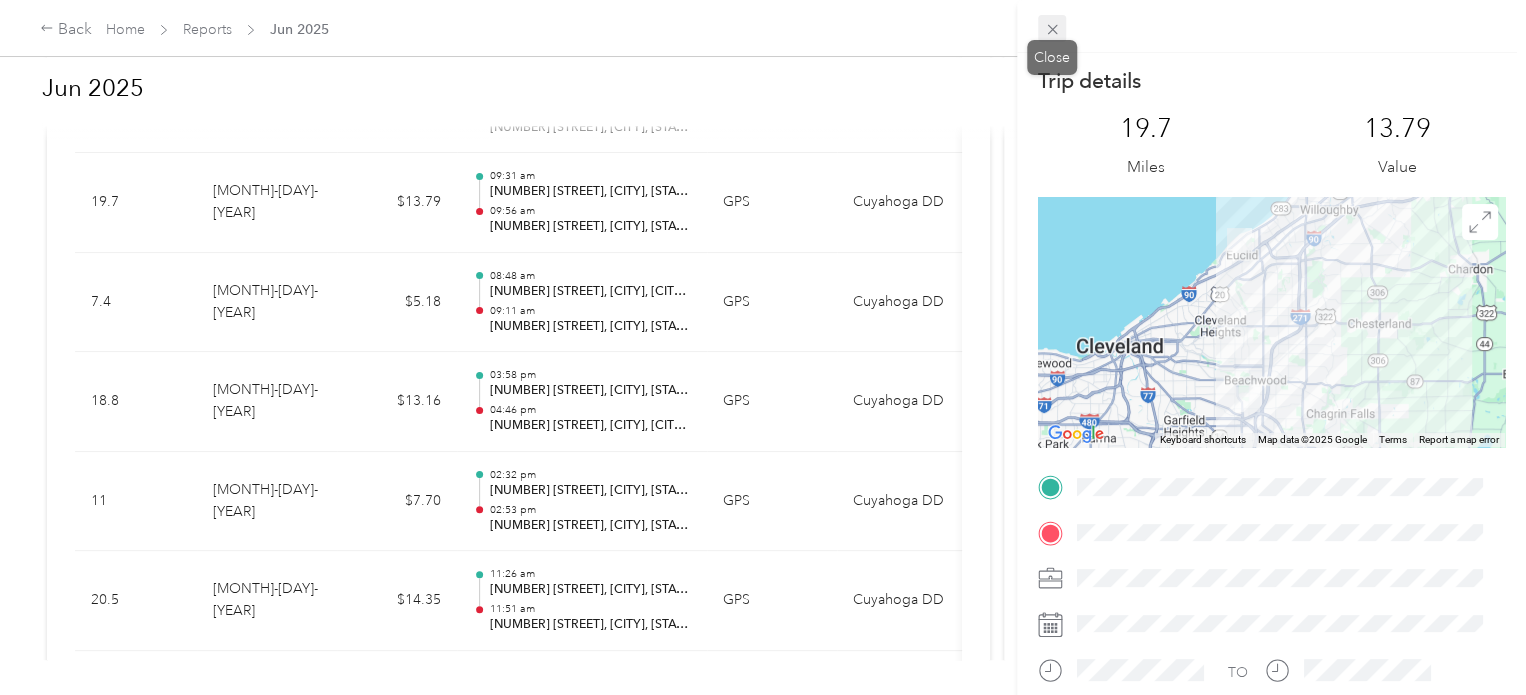 click 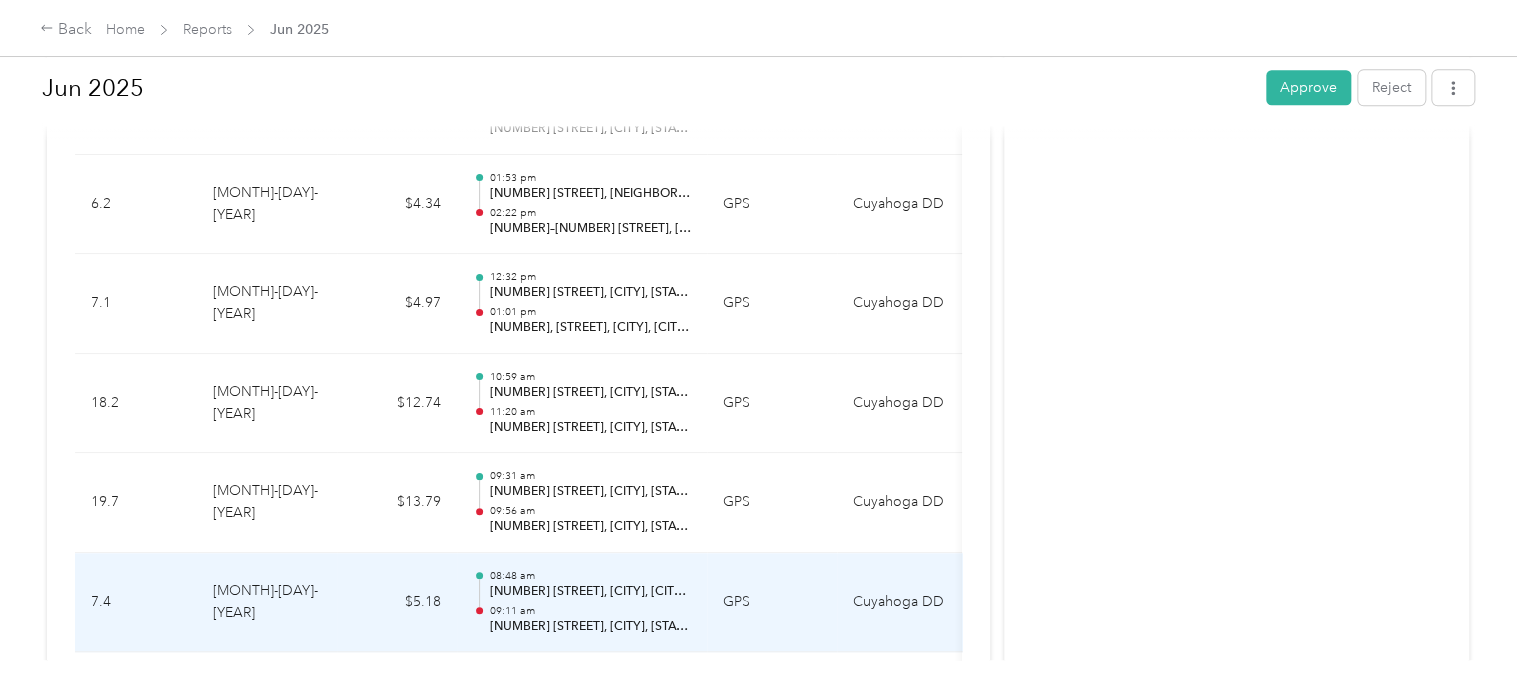 scroll, scrollTop: 1148, scrollLeft: 0, axis: vertical 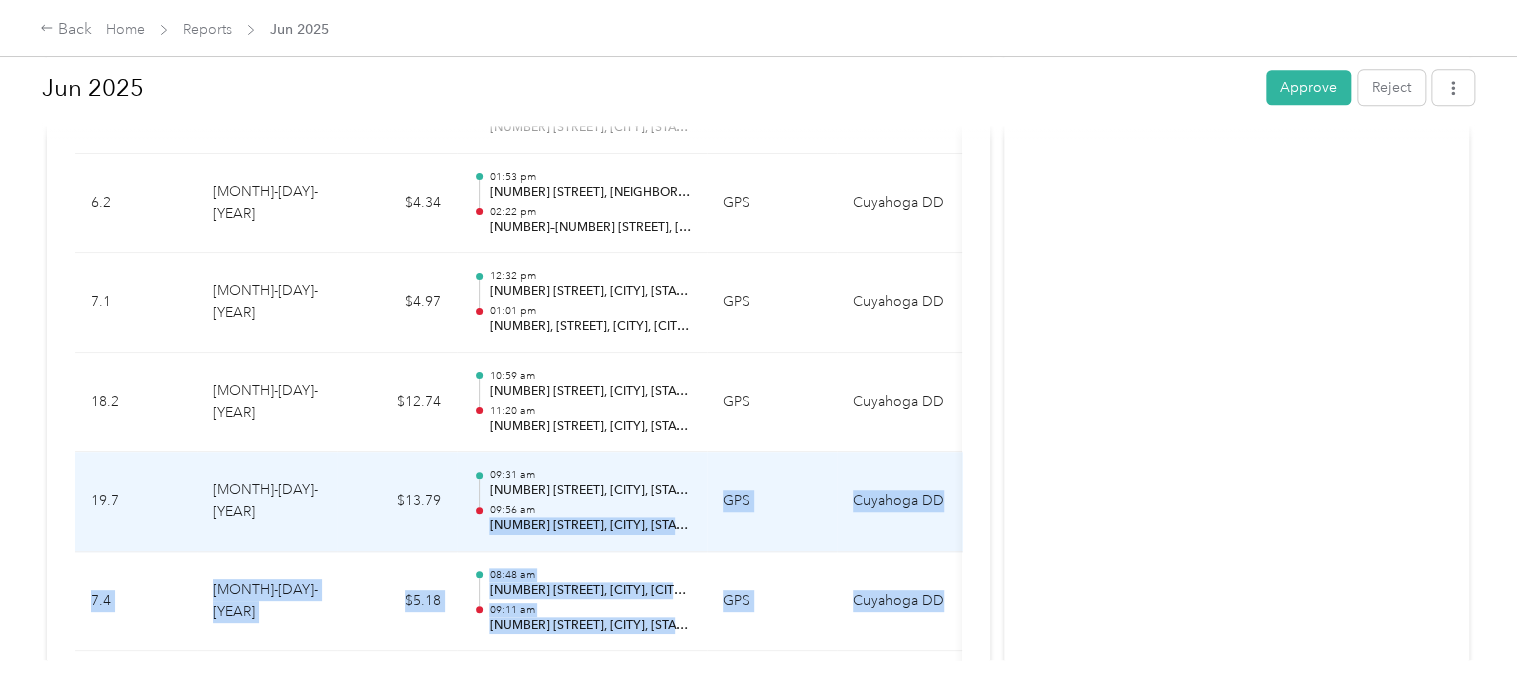click on "09:56 am" at bounding box center [590, 510] 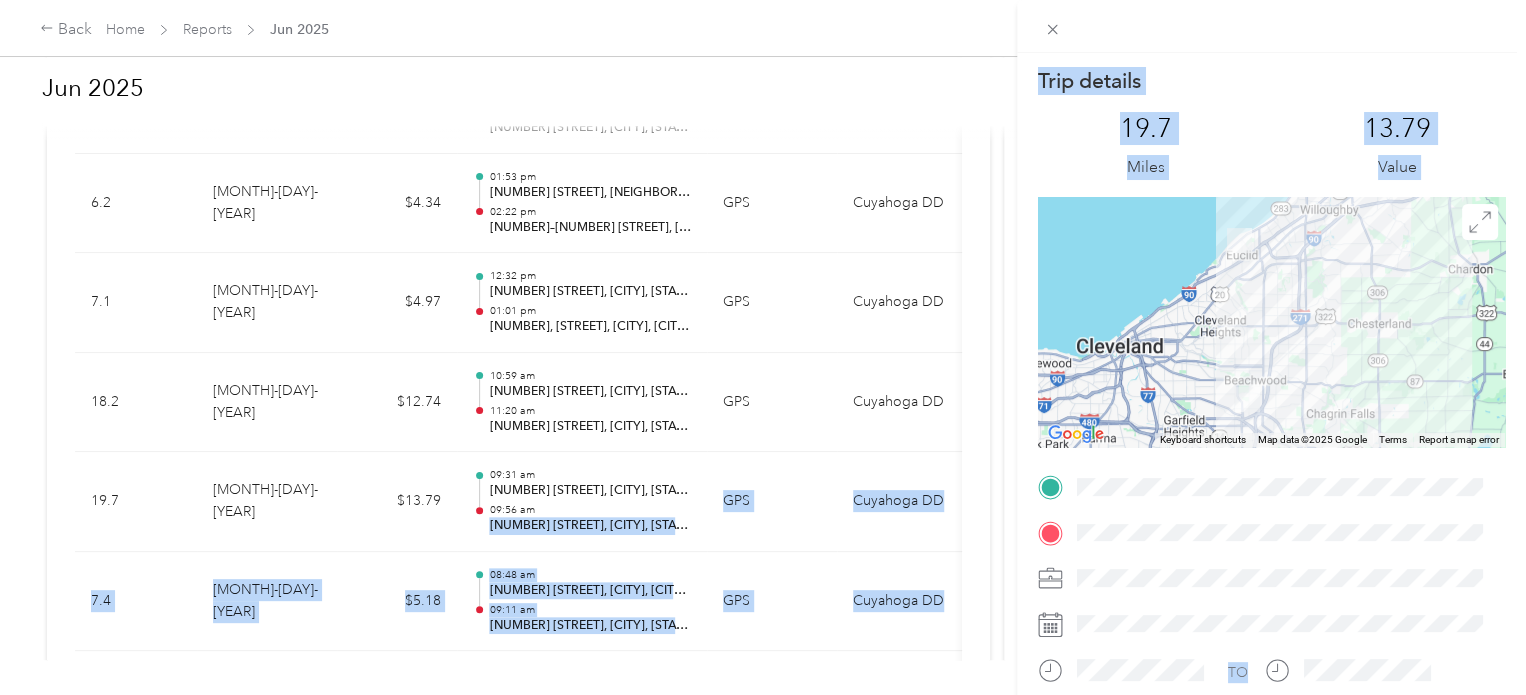 click on "Trip details This trip cannot be edited because it is either under review, approved, or paid. Contact your Team Manager to edit it. [NUMBER] Miles [NUMBER] Value  ← Move left → Move right ↑ Move up ↓ Move down + Zoom in - Zoom out Home Jump left by [NUMBER]% End Jump right by [NUMBER]% Page Up Jump up by [NUMBER]% Page Down Jump down by [NUMBER]% Keyboard shortcuts Map Data Map data ©[YEAR] Google Map data ©[YEAR] Google [NUMBER] km  Click to toggle between metric and imperial units Terms Report a map error TO" at bounding box center (763, 347) 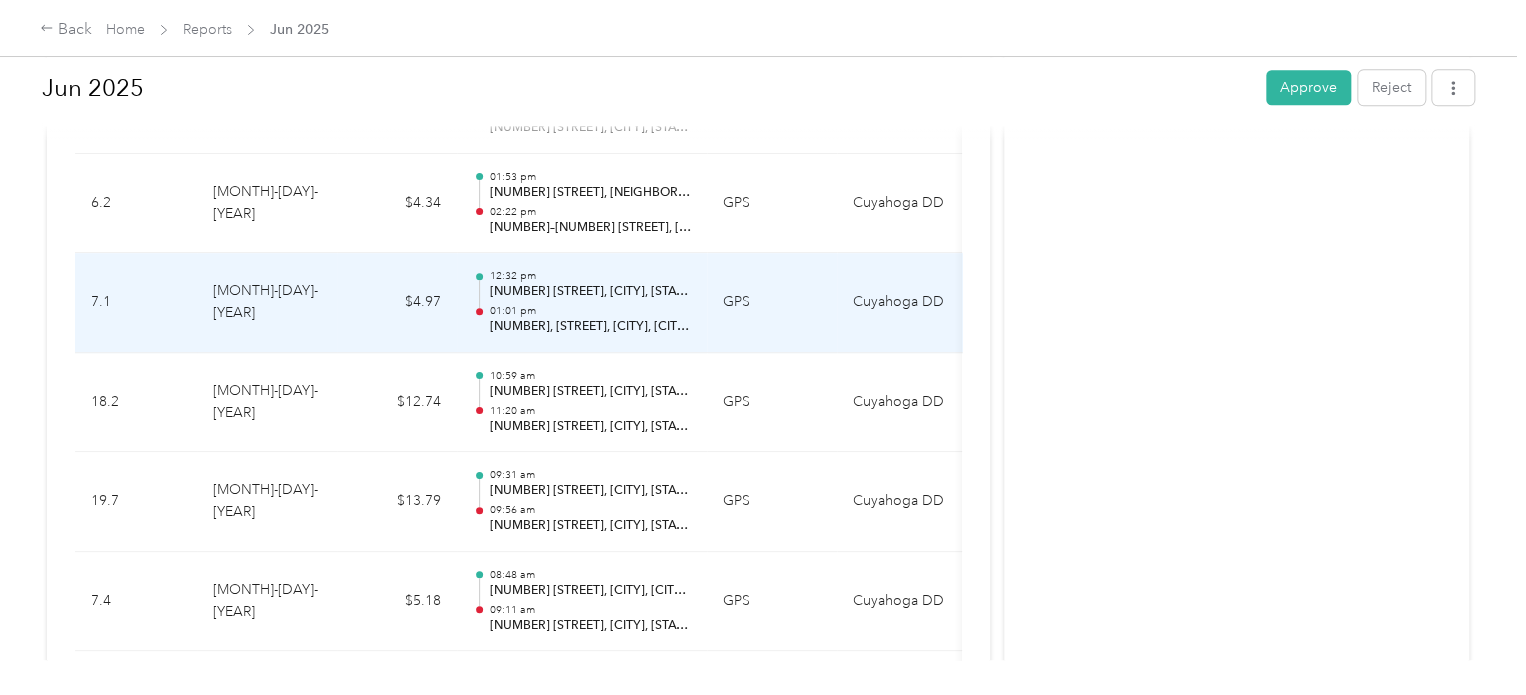 click on "Cuyahoga DD" at bounding box center [912, 303] 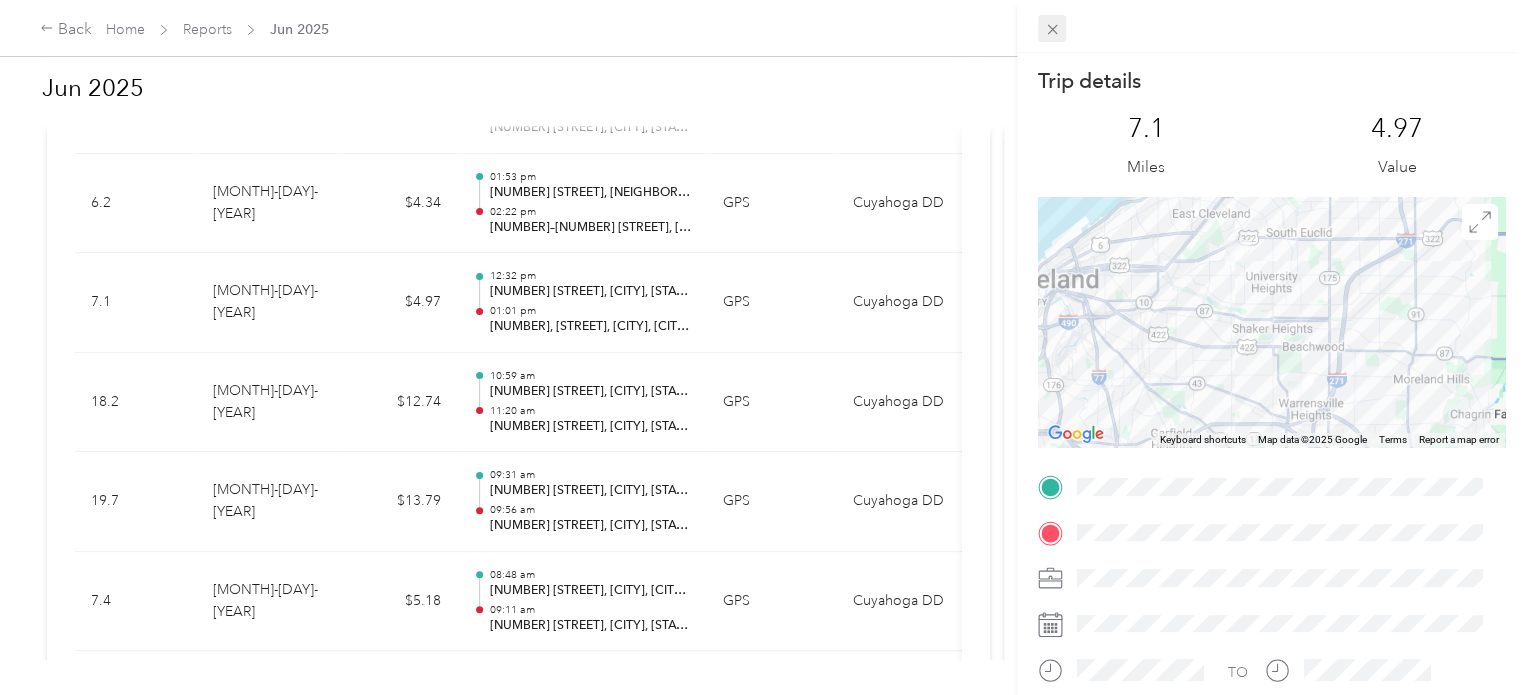 click 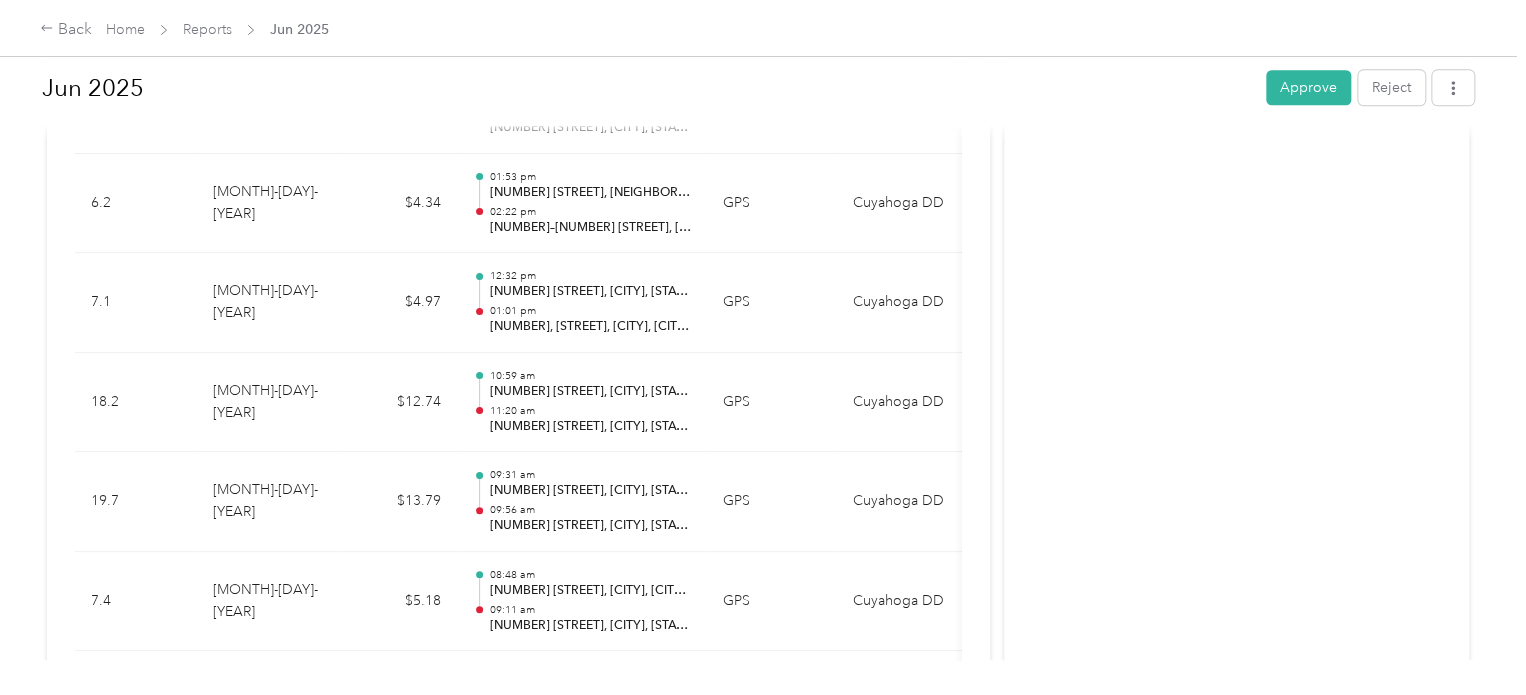 click on "Back Home Reports [MONTH] [YEAR] [MONTH] [YEAR] Approve Reject Needs Approval Needs approval from [FIRST] [LAST] View  activity & comments Report Summary Mileage Total $[PRICE] Net mileage   [NUMBER]   mi Variable rate   $[PRICE] / mi Expense Total $[PRICE] Report total $[PRICE] Report details Report ID [ID] Report period [MONTH] - [DAY], [YEAR] Pay period Submitter [FIRST] [LAST] Submitted on [MONTH]. [DAY], [YEAR] Approvers You Trips ([NUMBER]) Expense ([NUMBER]) Gross Miles Trip Date Value Location Track Method Purpose Notes Tags                   [NUMBER].[NUMBER] [MONTH]-[DAY]-[YEAR] $[PRICE] [TIME] [NUMBER] [STREET], [CITY], [STATE] [TIME] [NUMBER] [STREET], [CITY], [STATE] GPS [COUNTY] DD - [NUMBER].[NUMBER] [MONTH]-[DAY]-[YEAR] $[PRICE] [TIME] [NUMBER]–[NUMBER] [STREET], [CITY], [CITY], [STATE] [TIME] [NUMBER] [STREET], [CITY], [STATE] GPS [COUNTY] DD - [NUMBER].[NUMBER] [MONTH]-[DAY]-[YEAR] $[PRICE] [TIME] [NUMBER] [STREET], [CITY], [STATE] [TIME] [NUMBER] [STREET], [CITY], [STATE] GPS [COUNTY] DD - [NUMBER].[NUMBER] [MONTH]-[DAY]-[YEAR] $[PRICE] [TIME] [NUMBER] [STREET], [CITY], [STATE] [TIME] GPS [COUNTY] DD -" at bounding box center [758, 347] 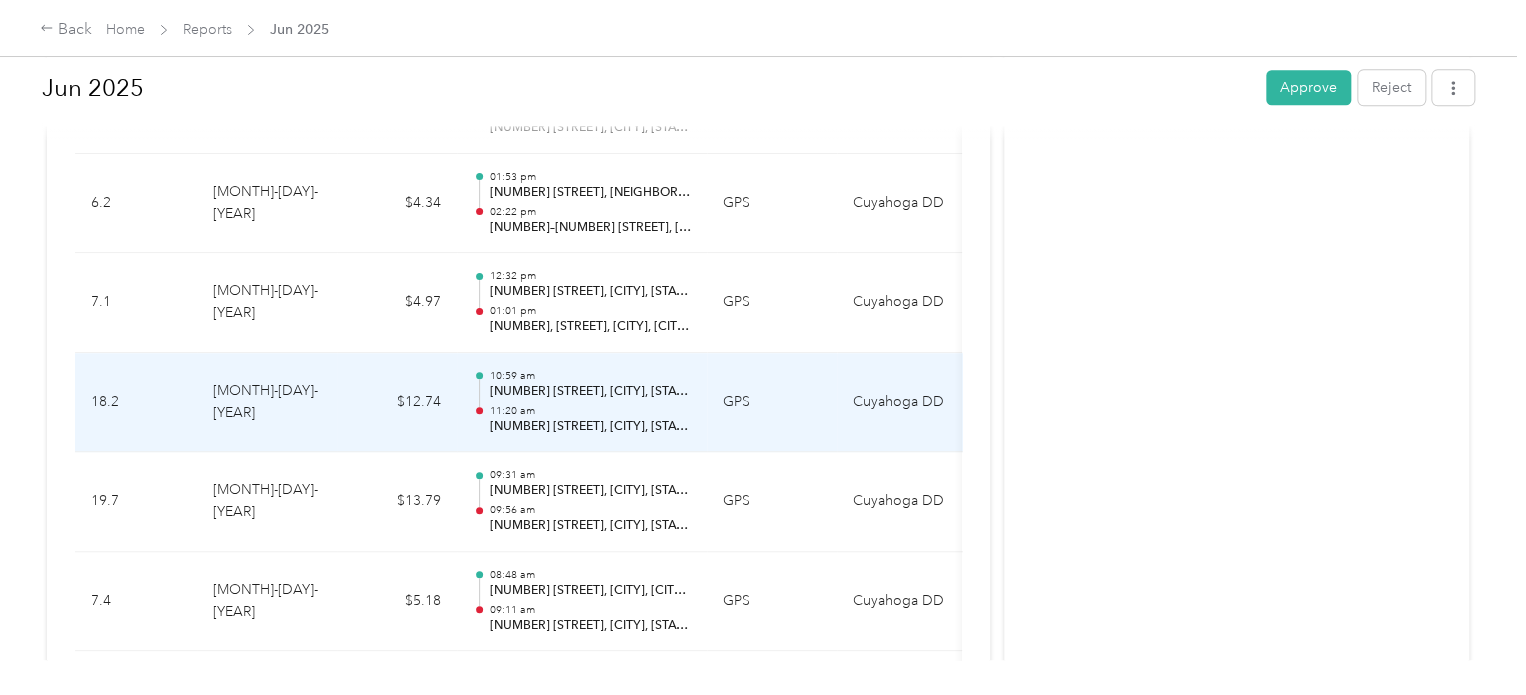 drag, startPoint x: 824, startPoint y: 418, endPoint x: 648, endPoint y: 415, distance: 176.02557 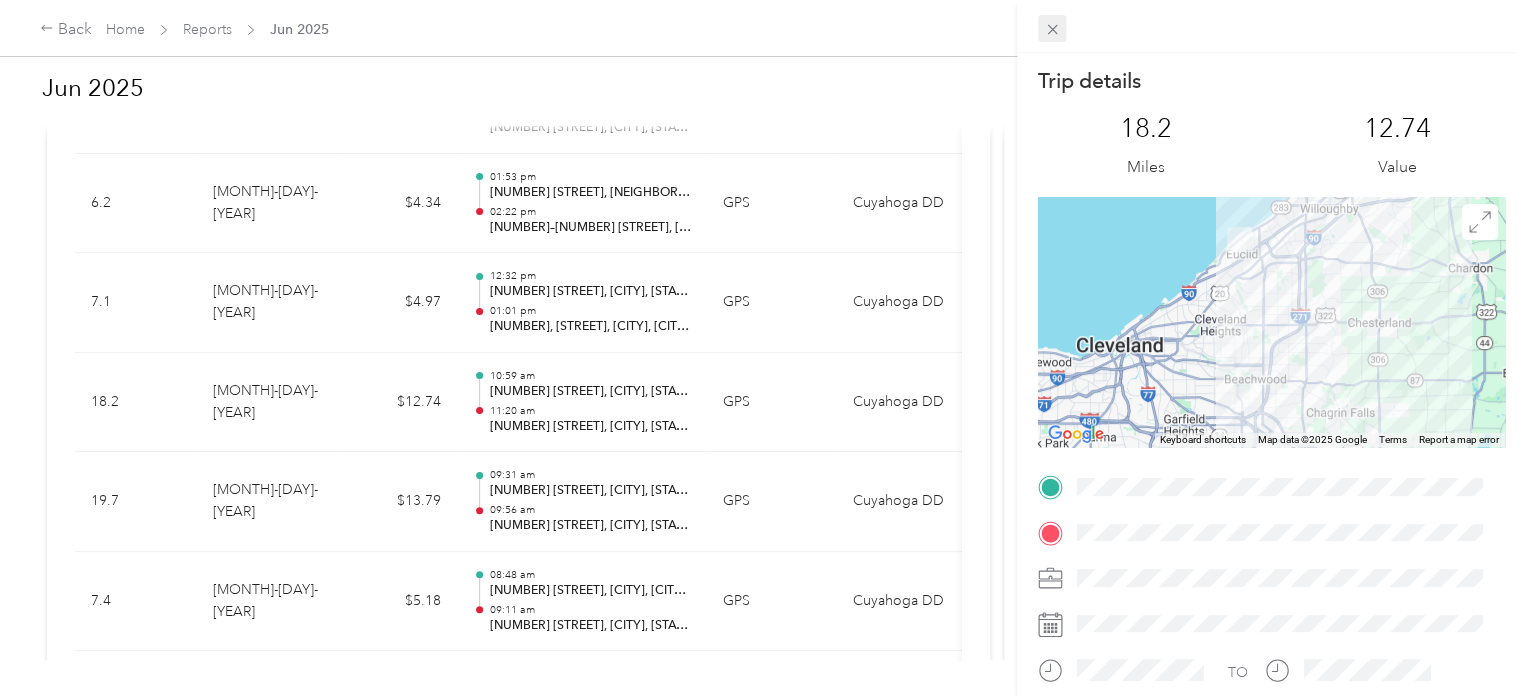 drag, startPoint x: 648, startPoint y: 415, endPoint x: 1061, endPoint y: 37, distance: 559.8687 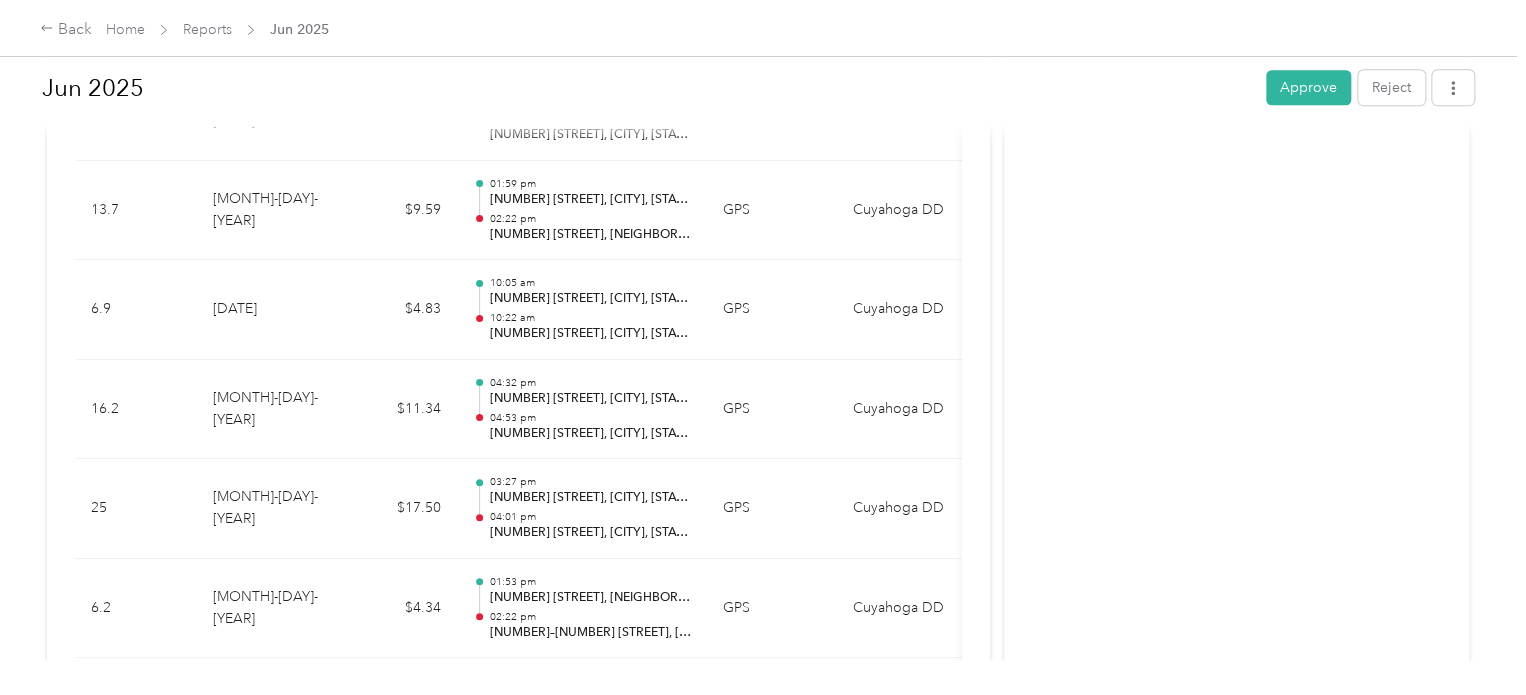 scroll, scrollTop: 716, scrollLeft: 0, axis: vertical 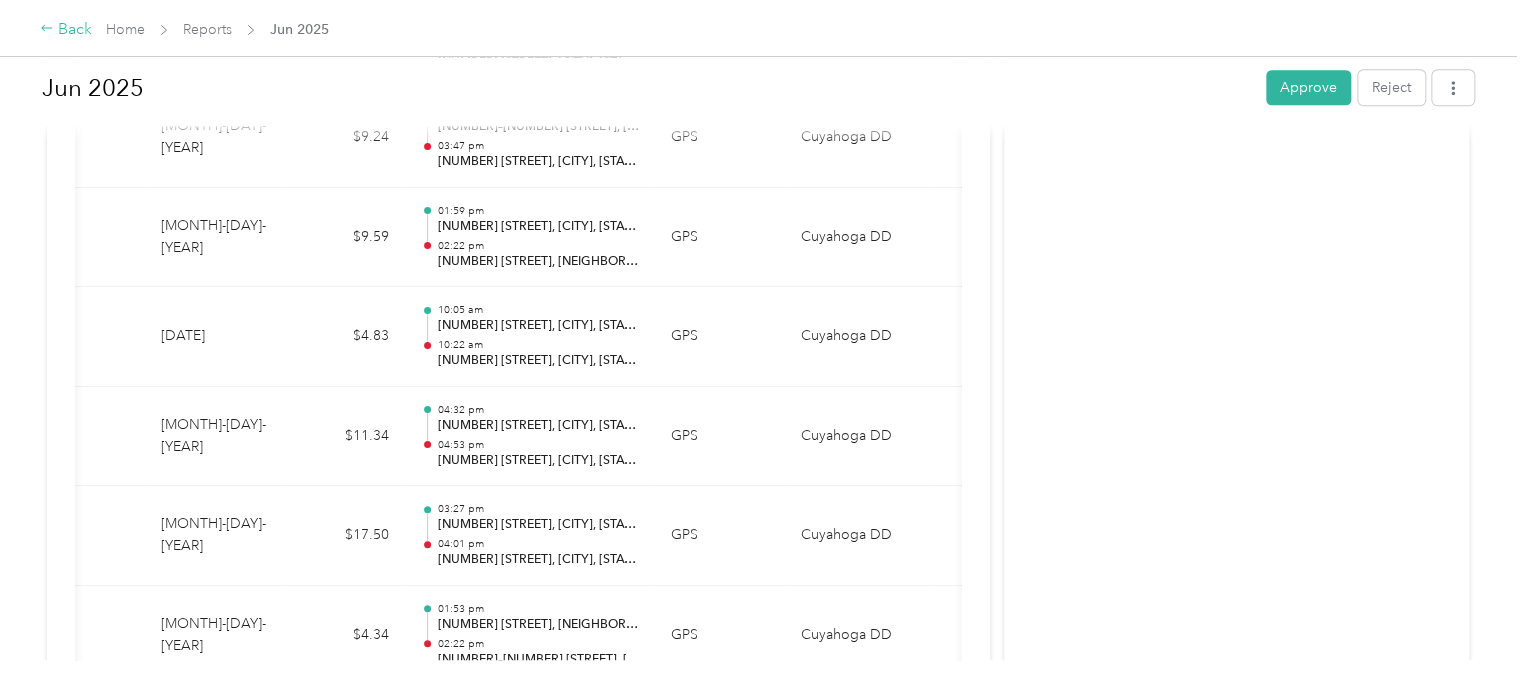 click on "Back" at bounding box center [66, 30] 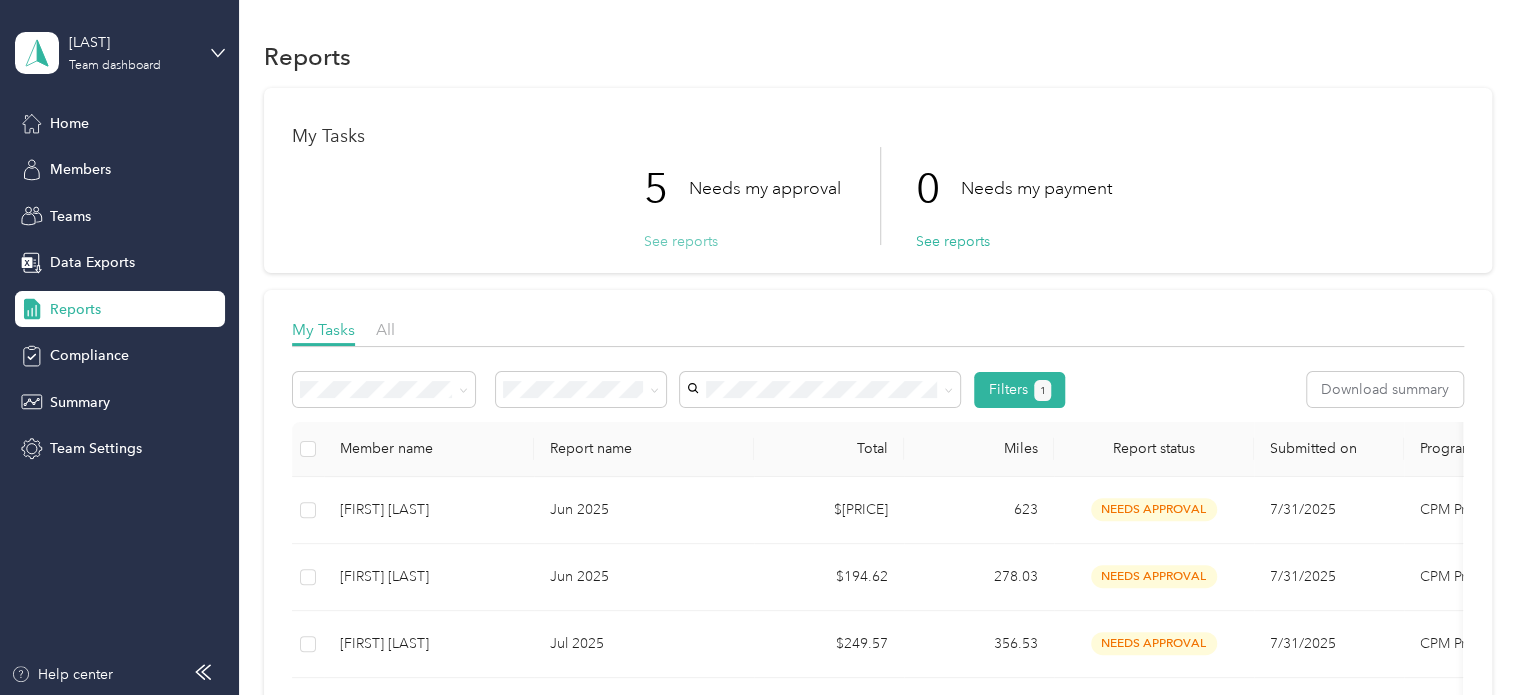 click on "See reports" at bounding box center (681, 241) 